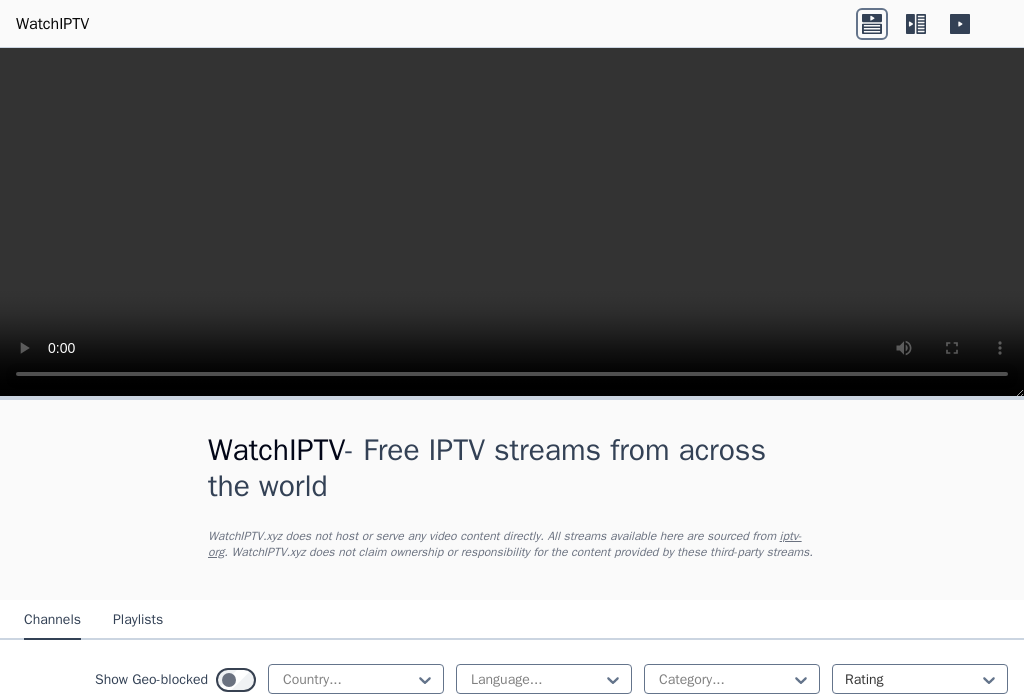 scroll, scrollTop: 0, scrollLeft: 0, axis: both 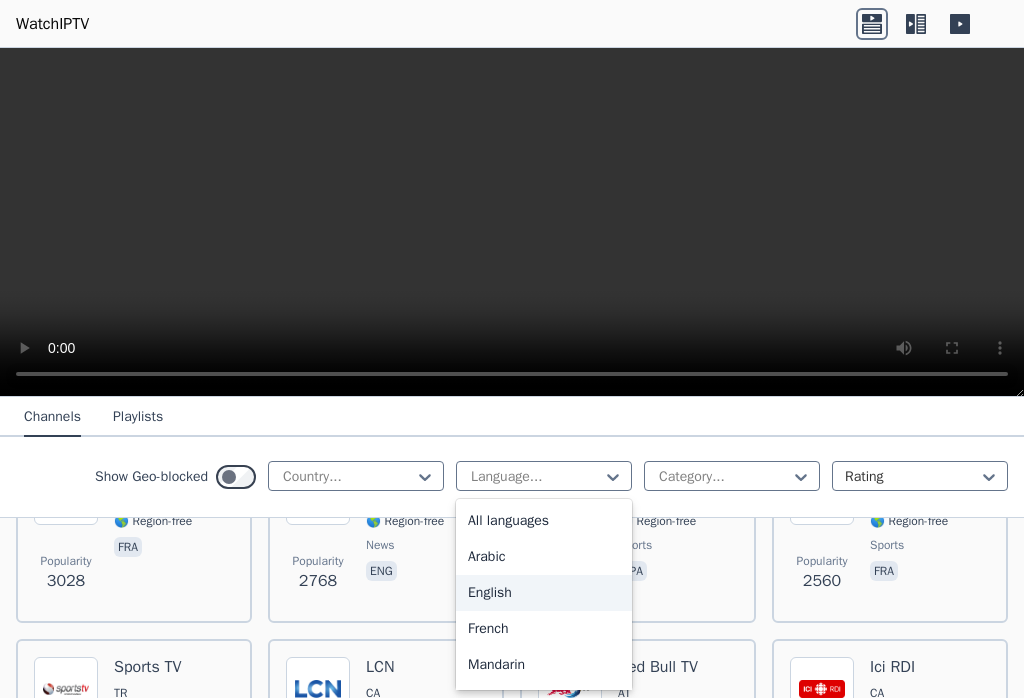 click on "English" at bounding box center [544, 593] 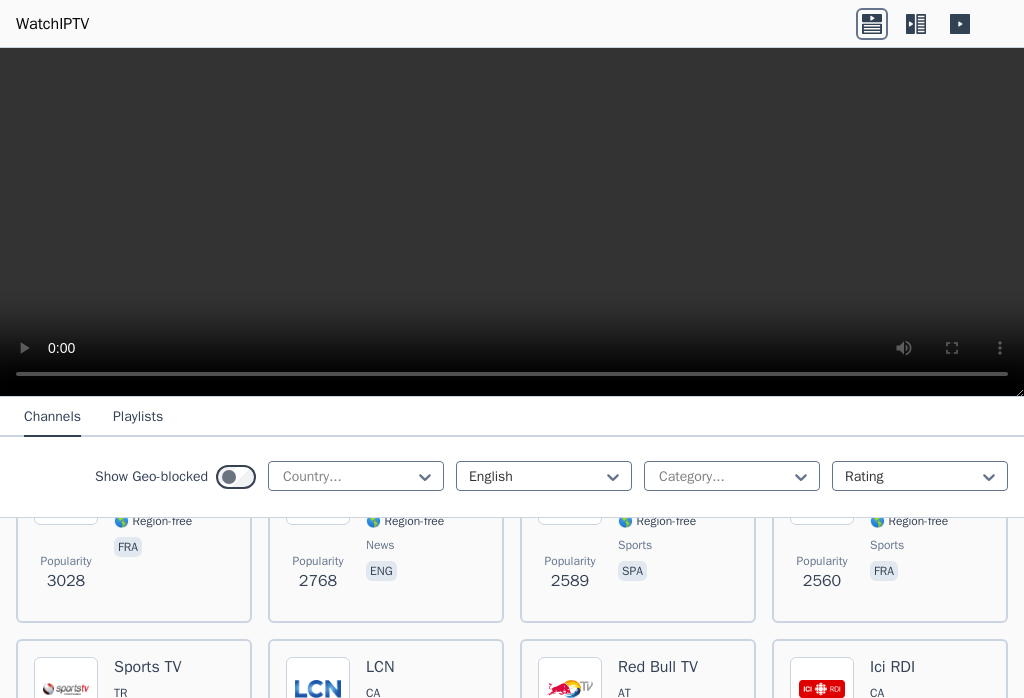 scroll, scrollTop: 0, scrollLeft: 0, axis: both 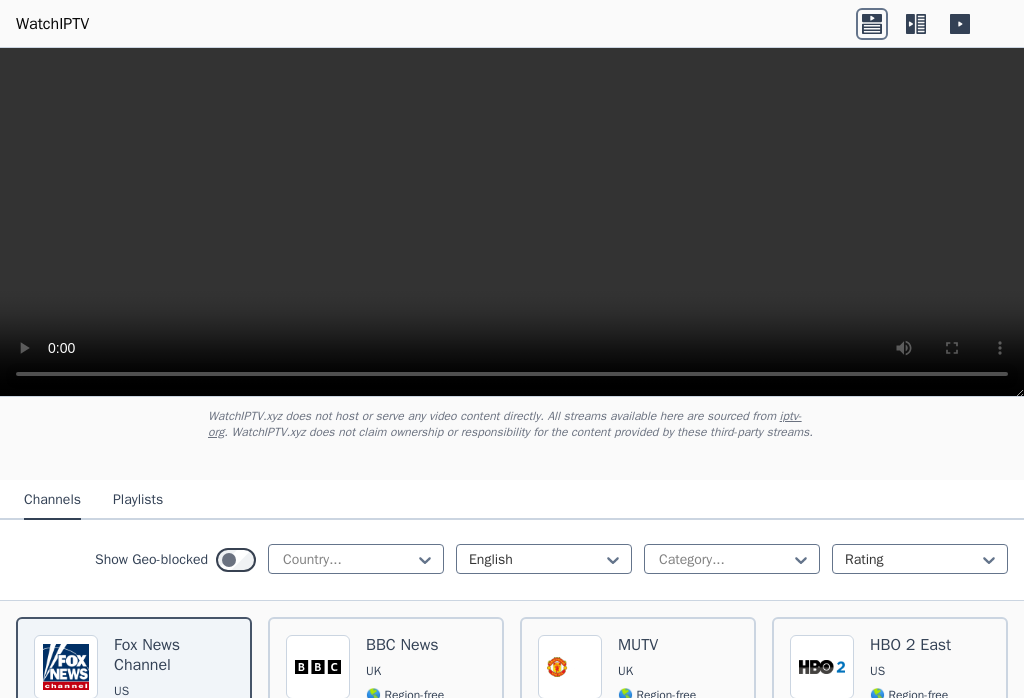 click on "Playlists" at bounding box center (138, 501) 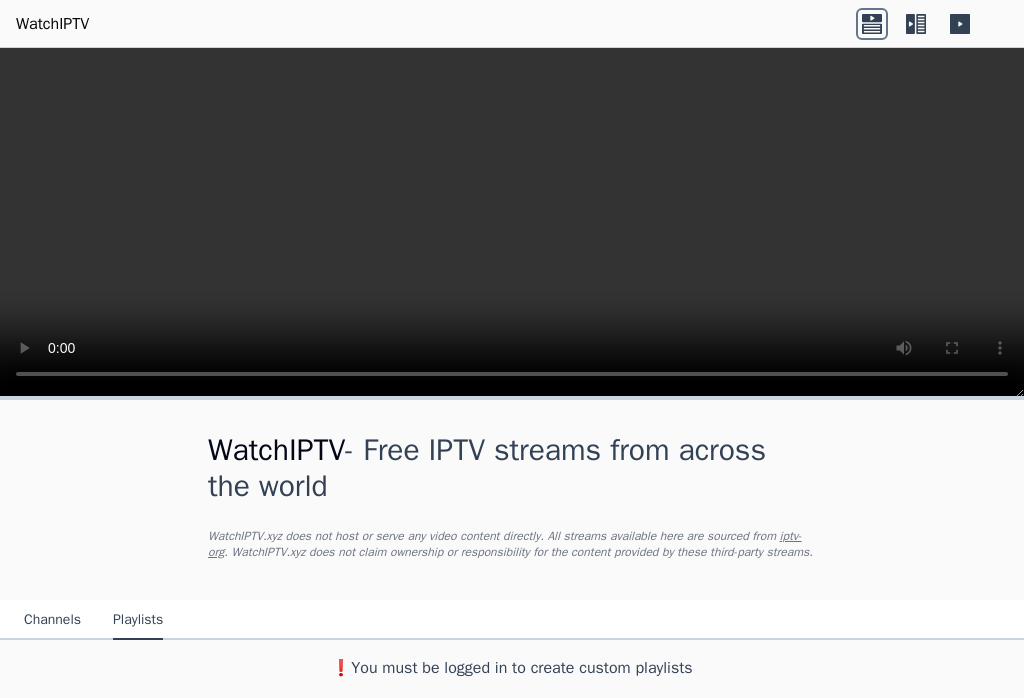 scroll, scrollTop: 6, scrollLeft: 0, axis: vertical 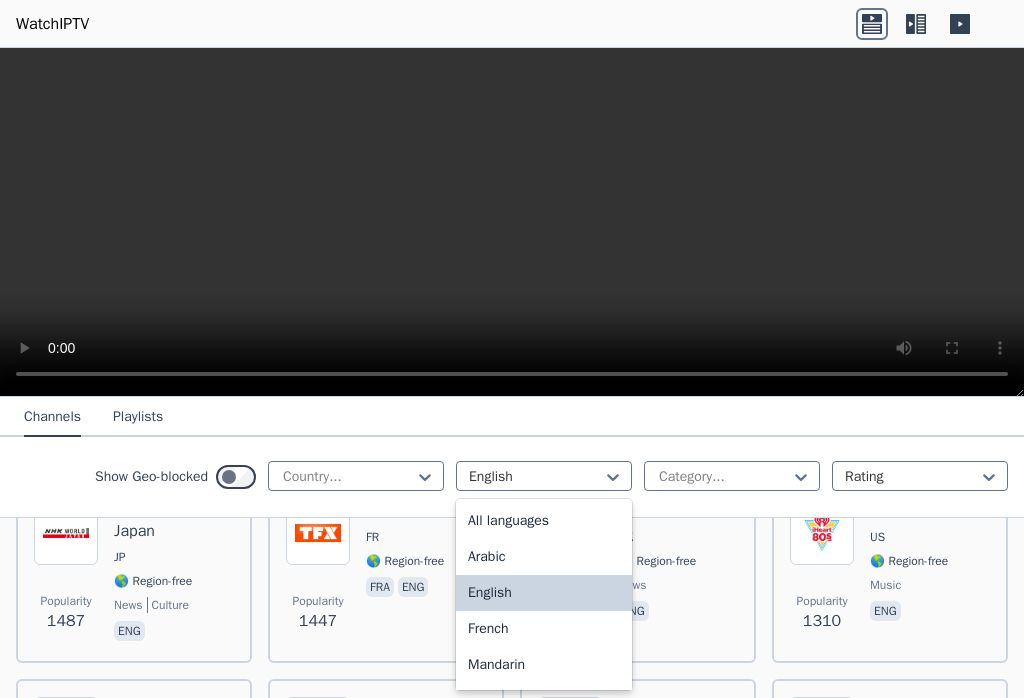 click on "All languages" at bounding box center (544, 521) 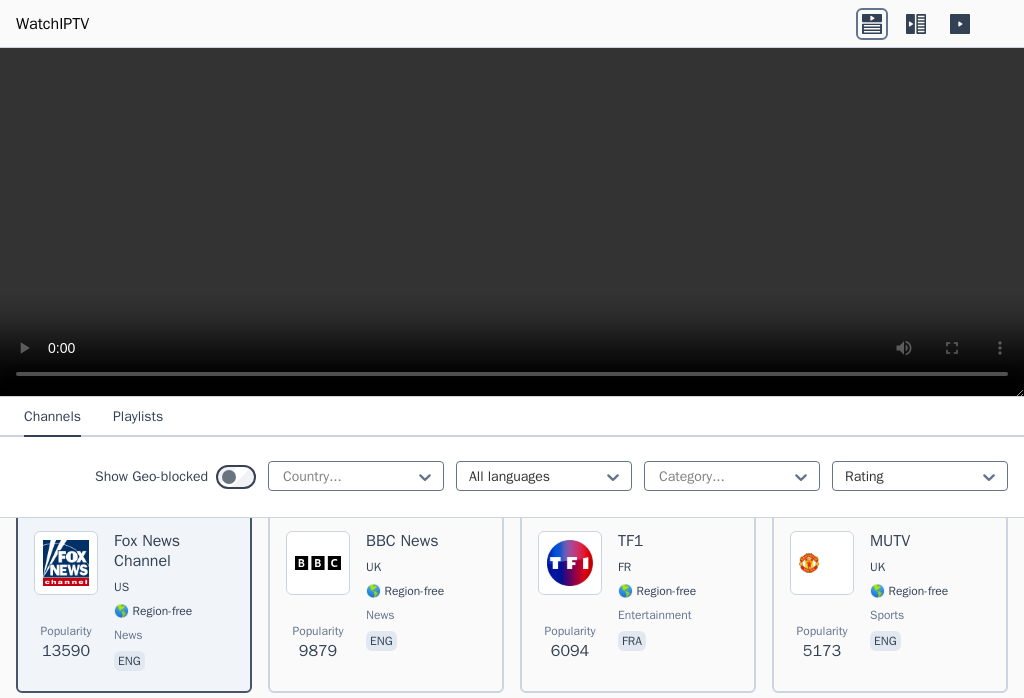 scroll, scrollTop: 232, scrollLeft: 0, axis: vertical 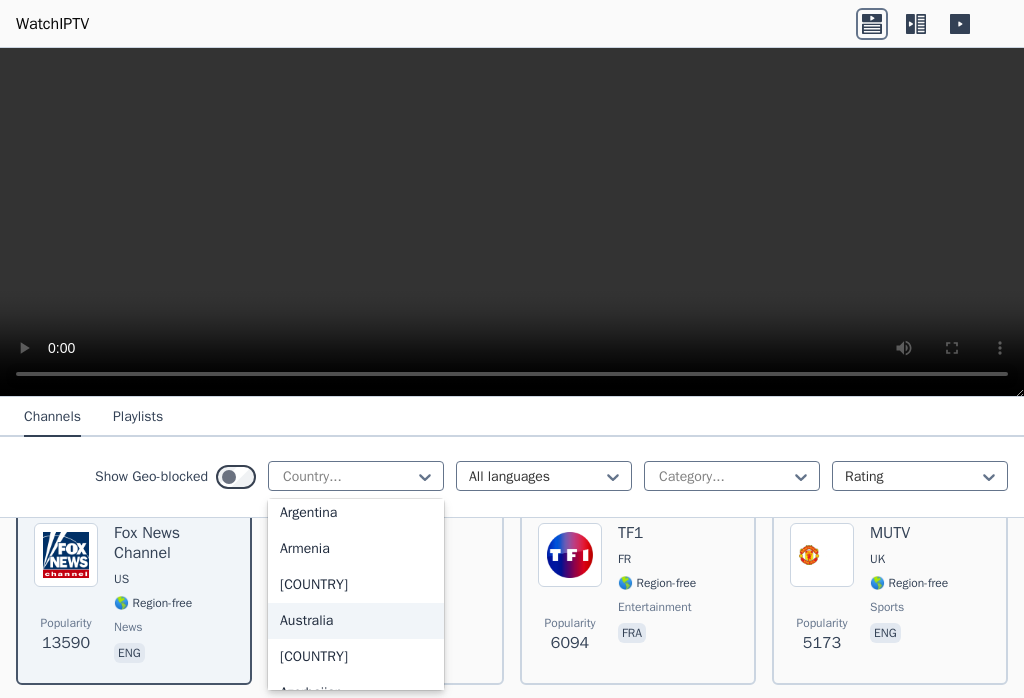 click on "Australia" at bounding box center [356, 621] 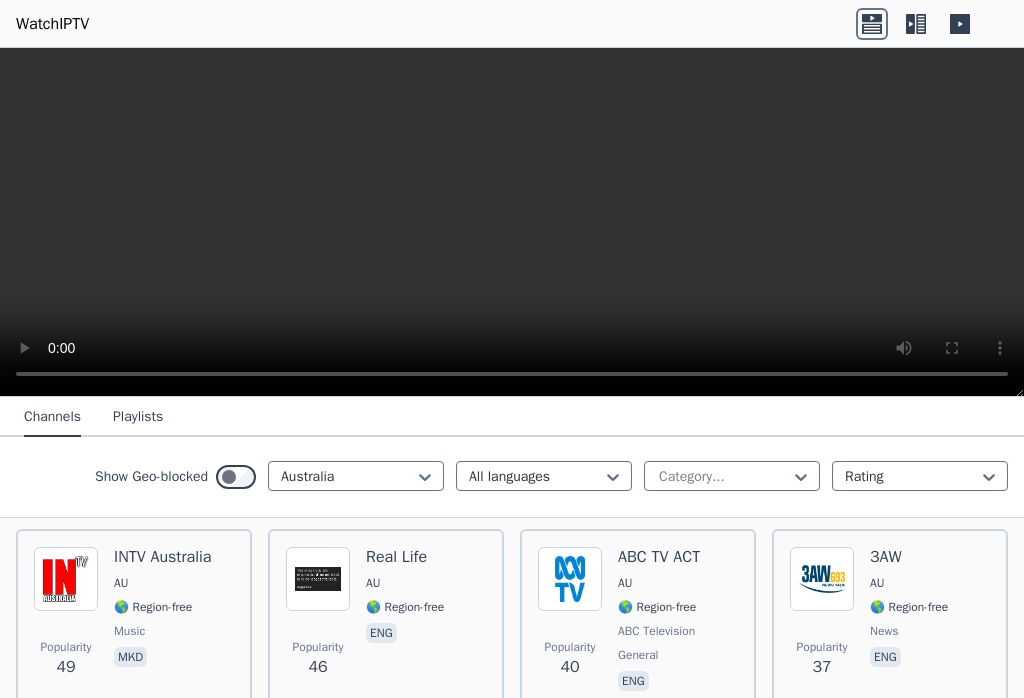scroll, scrollTop: 1031, scrollLeft: 0, axis: vertical 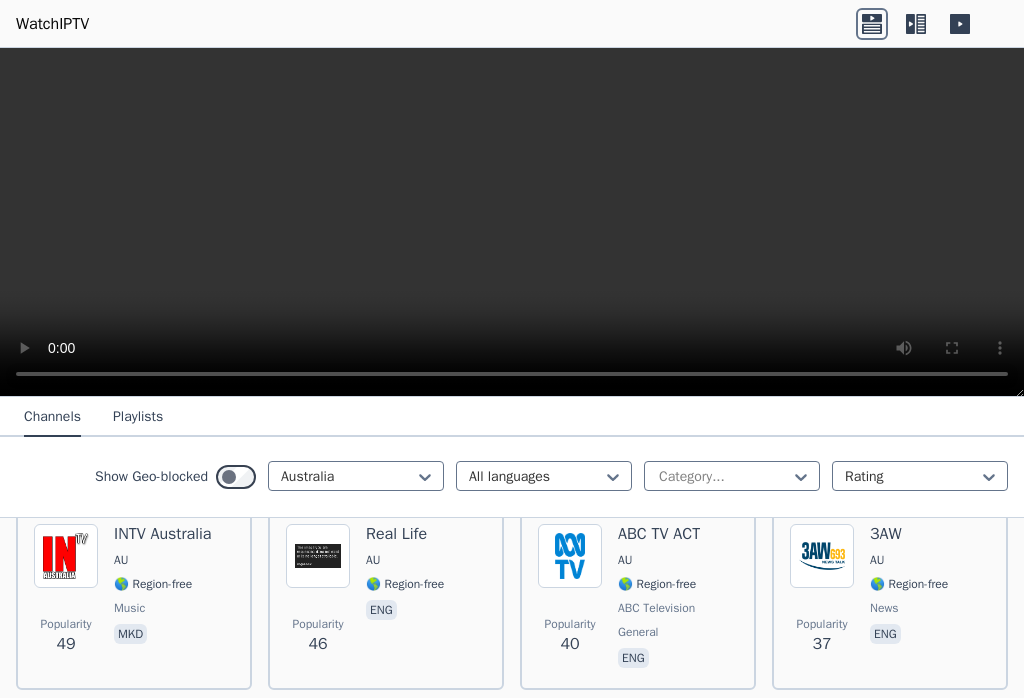 click on "Real Life AU 🌎 Region-free eng" at bounding box center [405, 598] 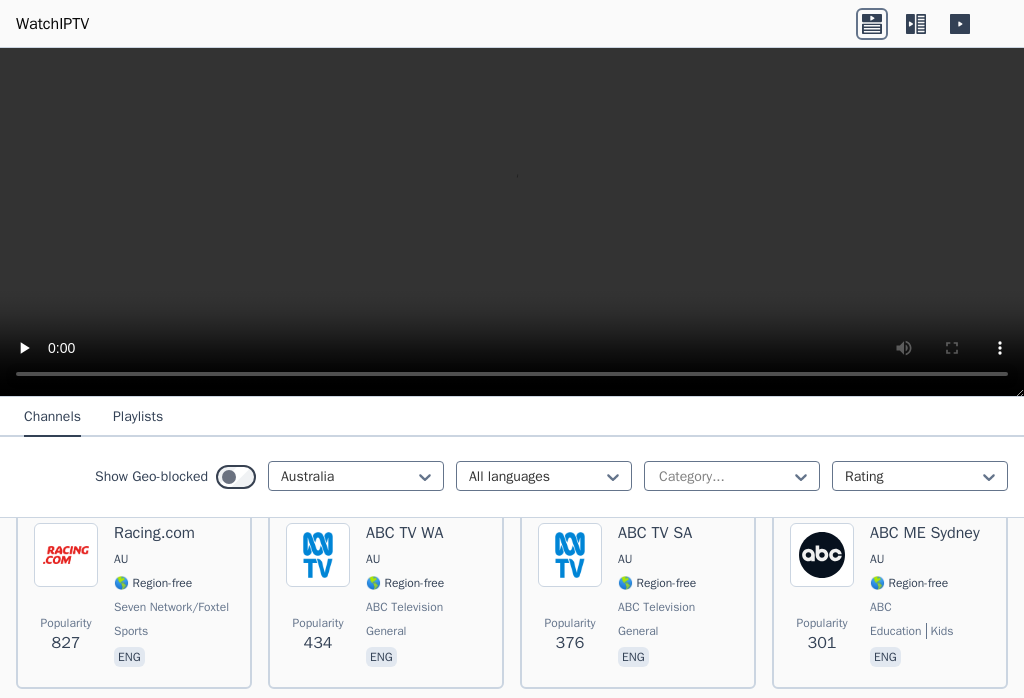 scroll, scrollTop: 231, scrollLeft: 0, axis: vertical 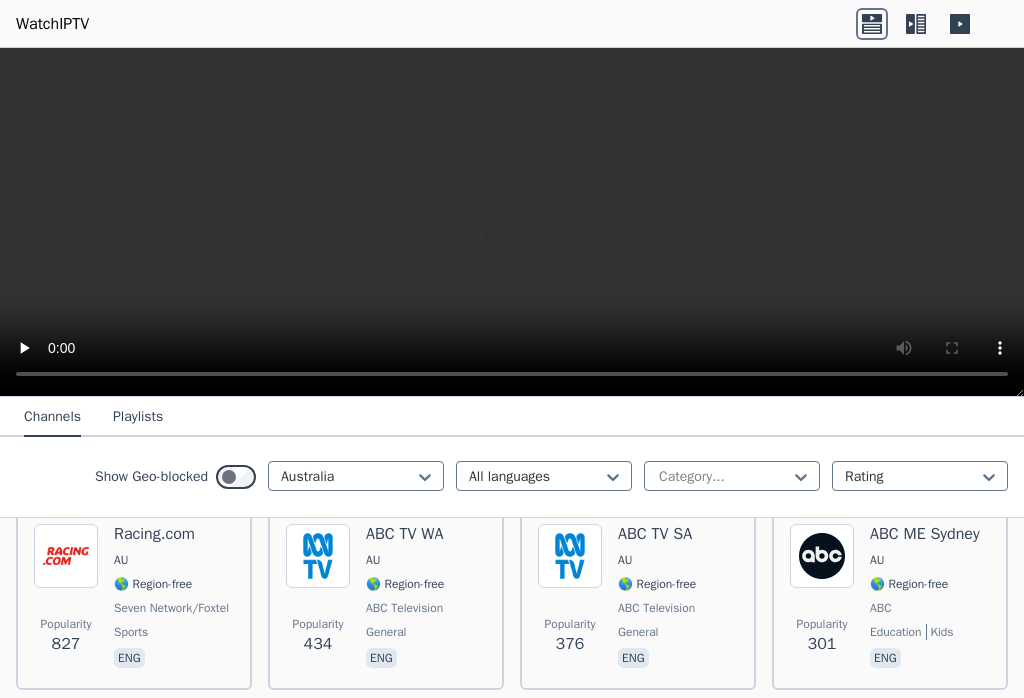 click on "ABC ME Sydney" at bounding box center [925, 534] 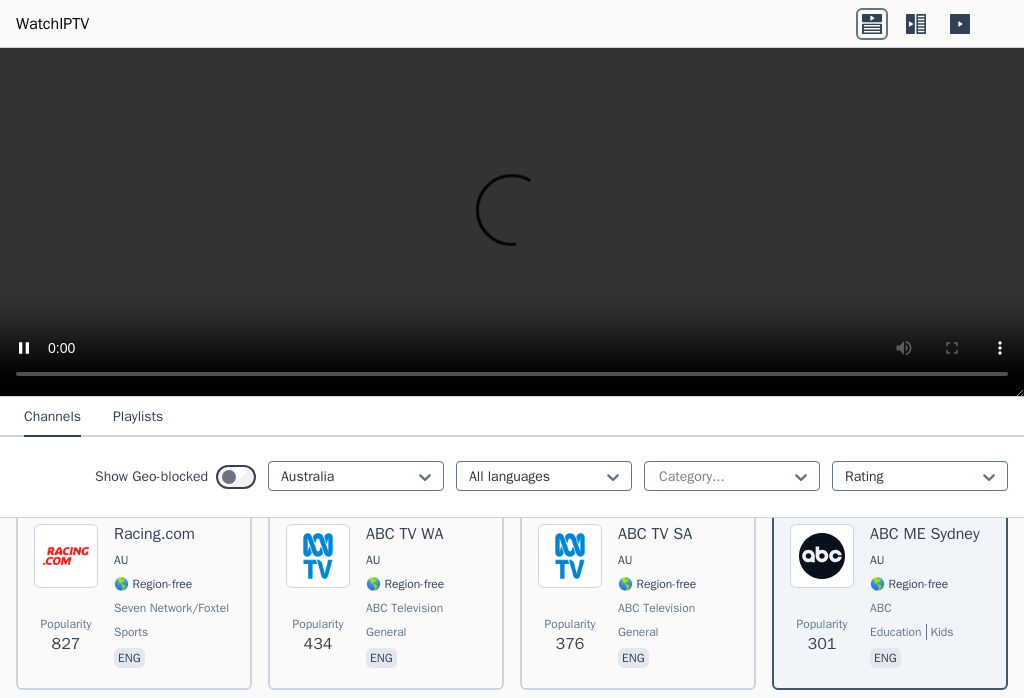 click at bounding box center (348, 477) 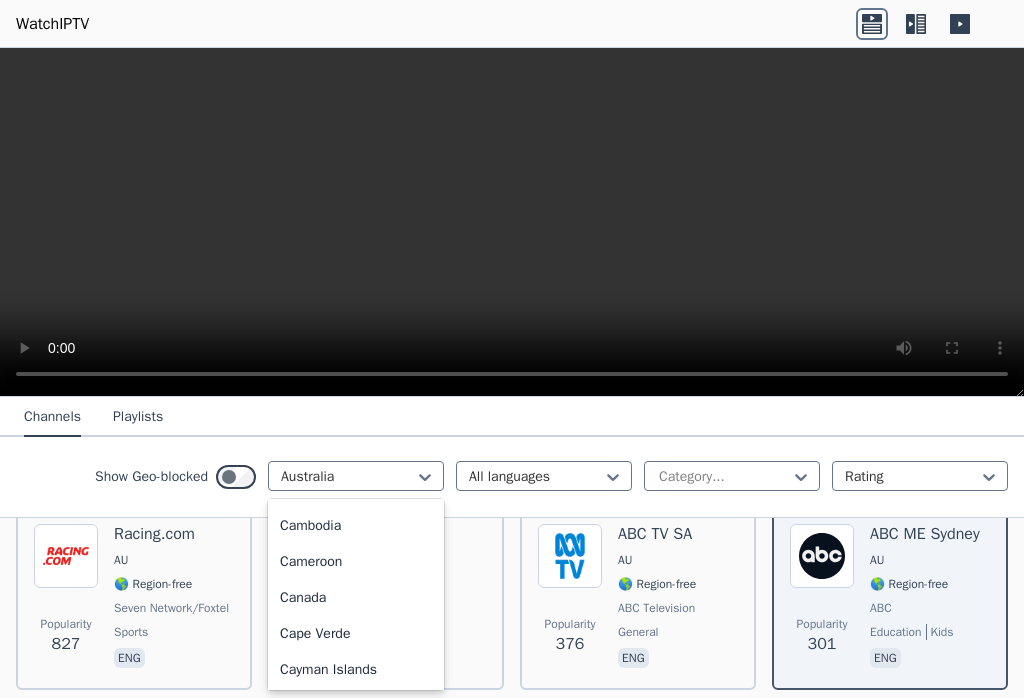 scroll, scrollTop: 1112, scrollLeft: 0, axis: vertical 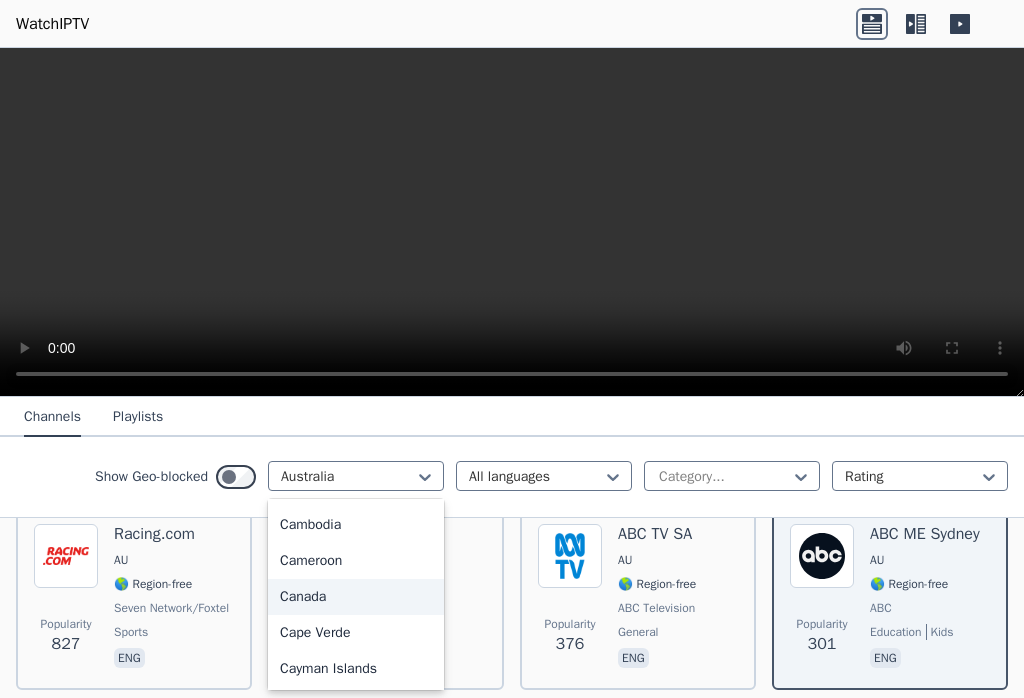 click on "Canada" at bounding box center [356, 597] 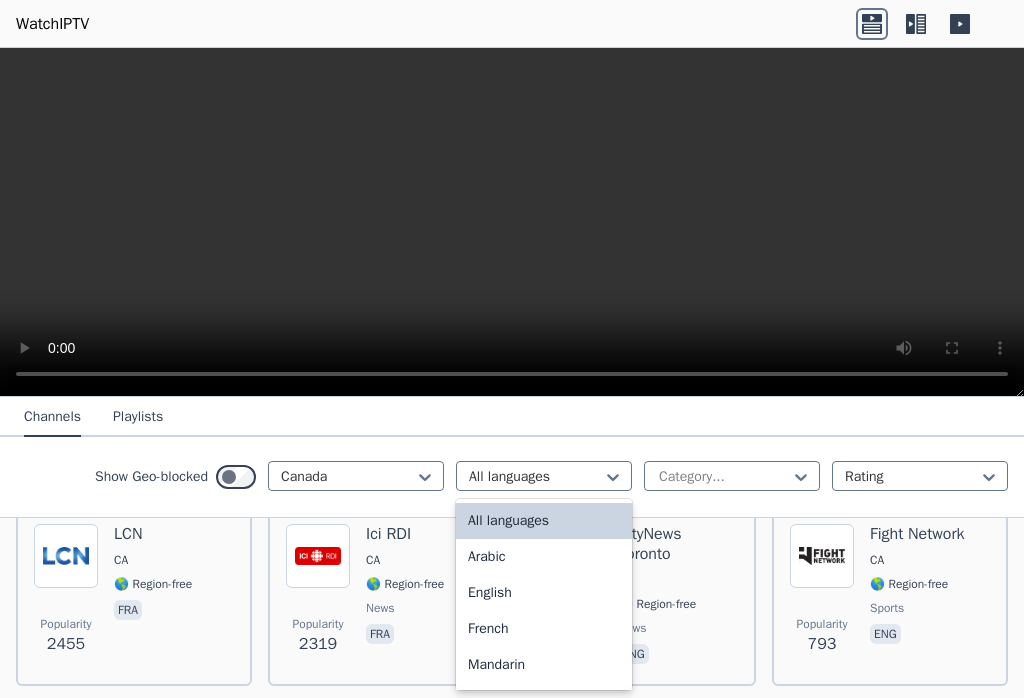 click on "English" at bounding box center [544, 593] 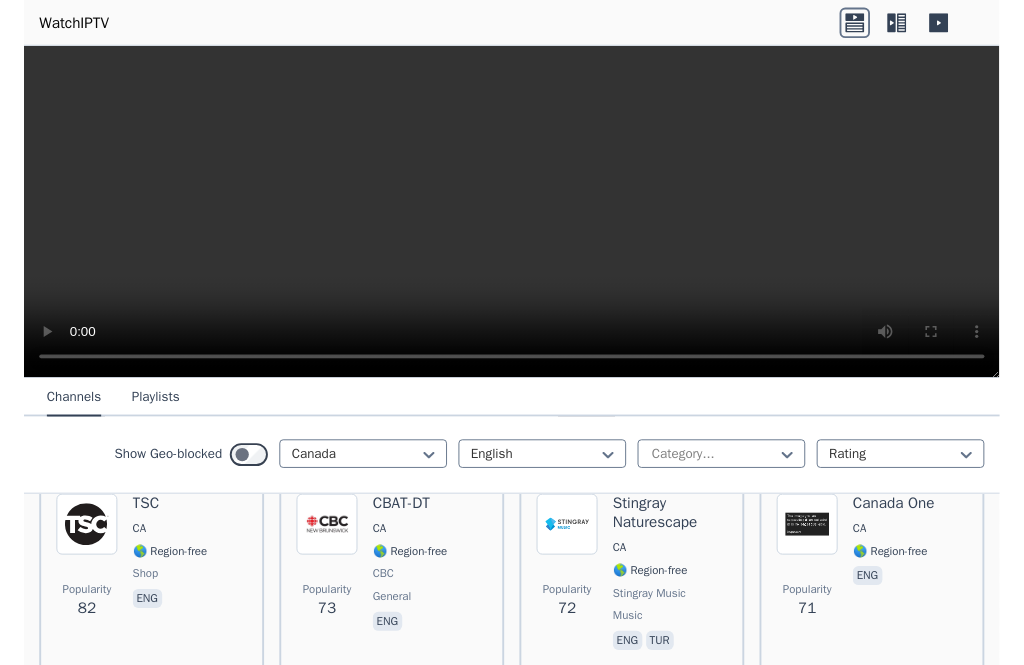 scroll, scrollTop: 1326, scrollLeft: 0, axis: vertical 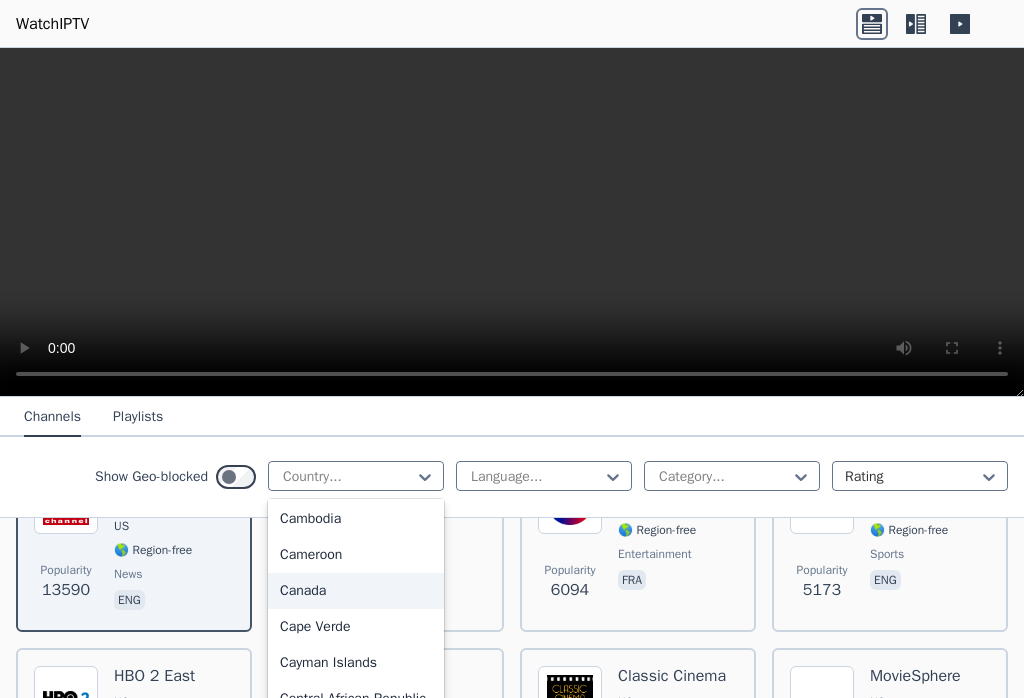 click on "Canada" at bounding box center (356, 591) 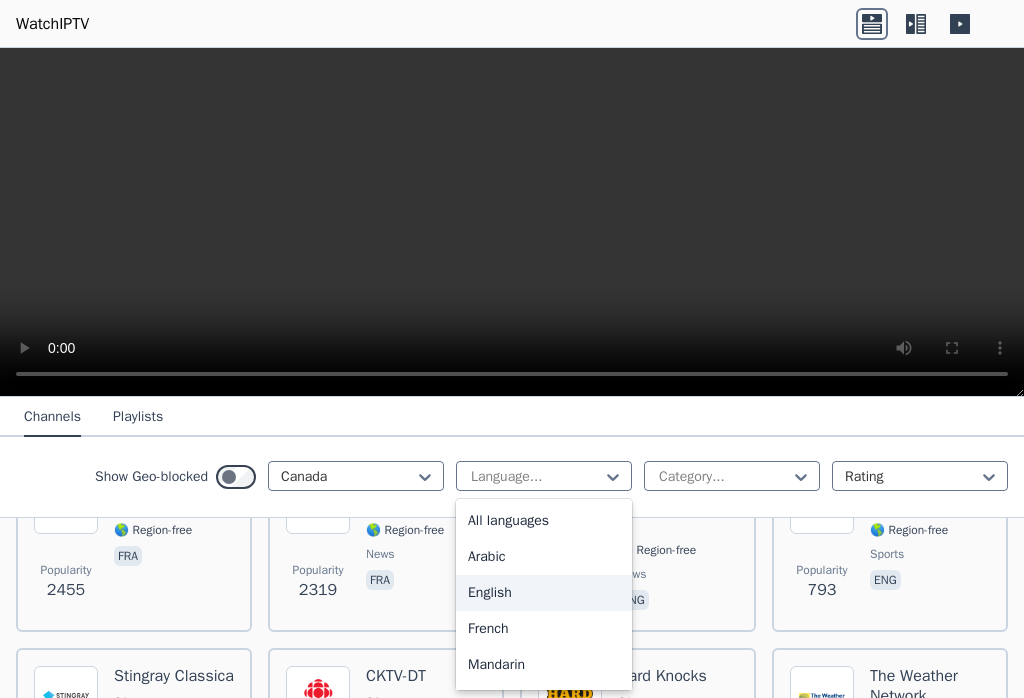 click on "English" at bounding box center [544, 593] 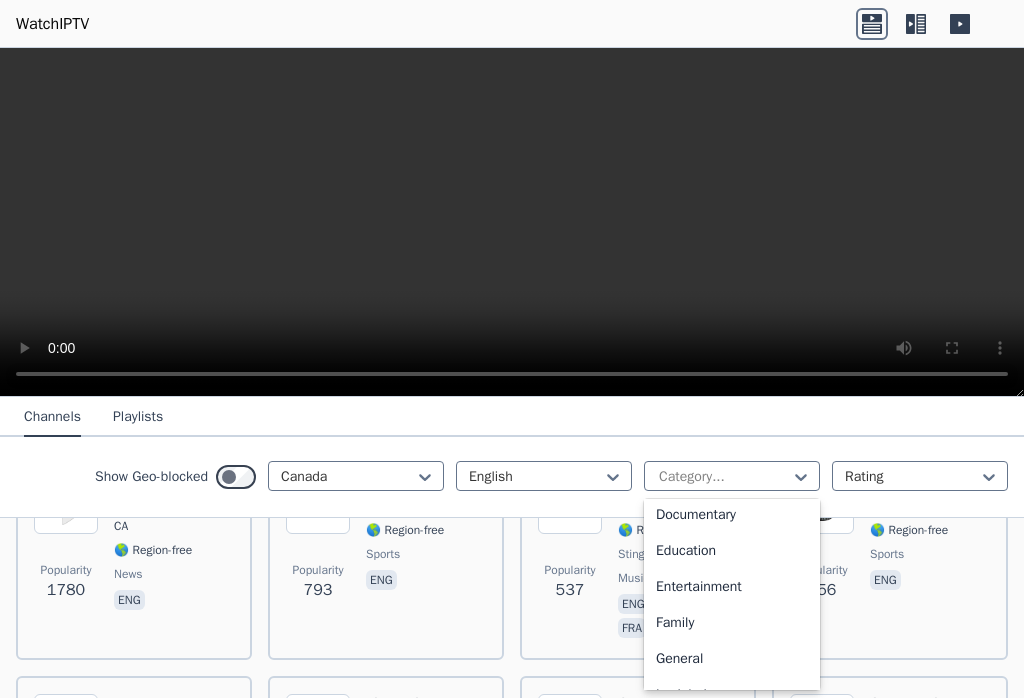 scroll, scrollTop: 305, scrollLeft: 0, axis: vertical 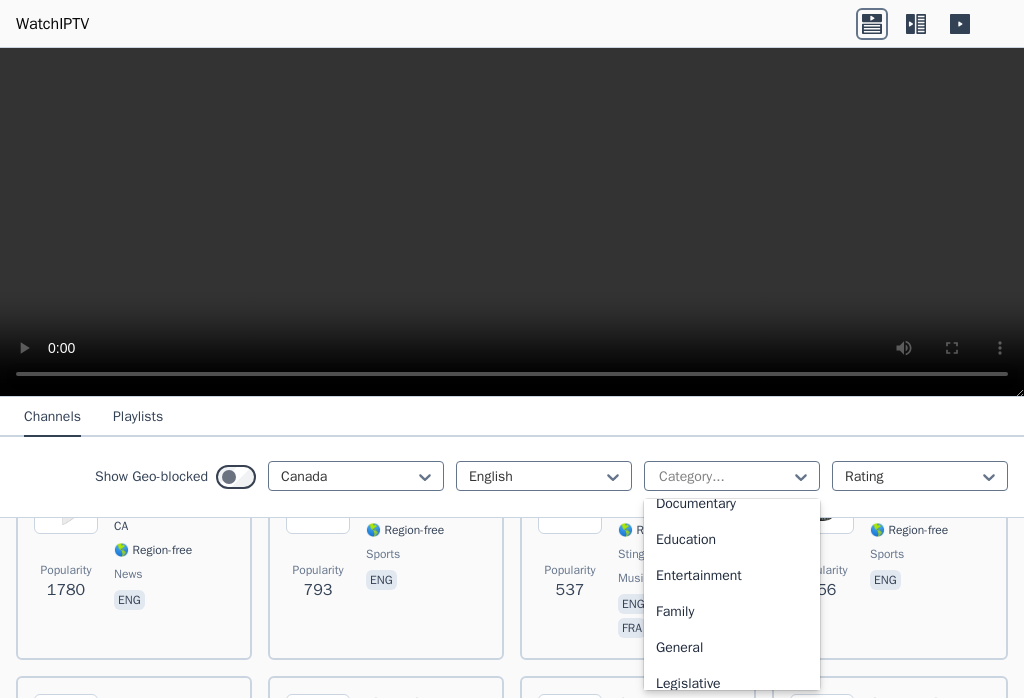 click on "Family" at bounding box center [732, 612] 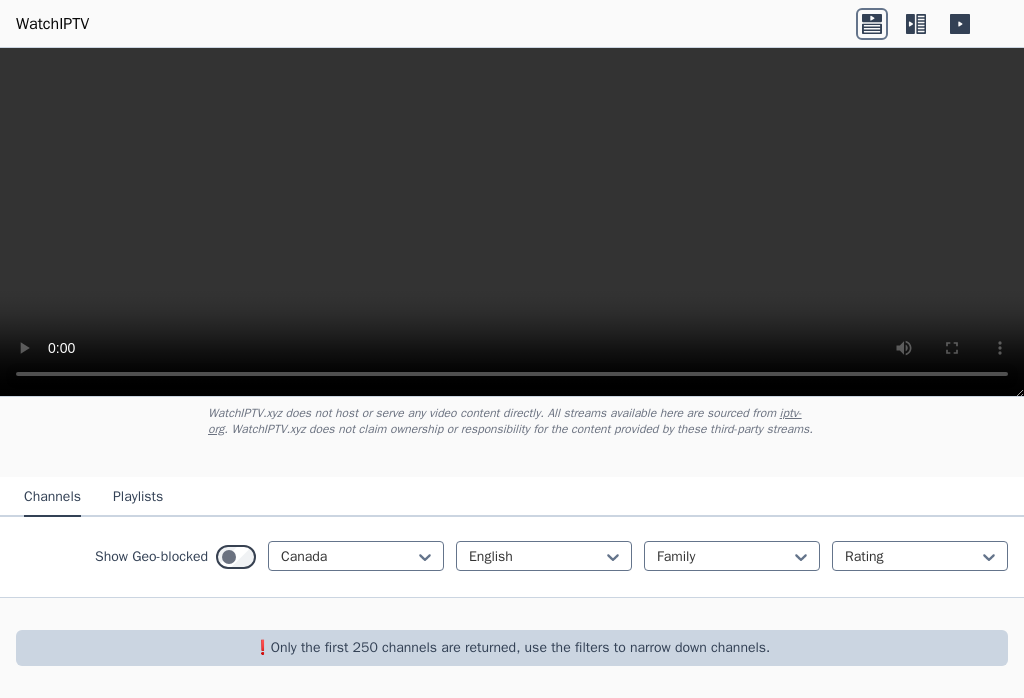 scroll, scrollTop: 139, scrollLeft: 0, axis: vertical 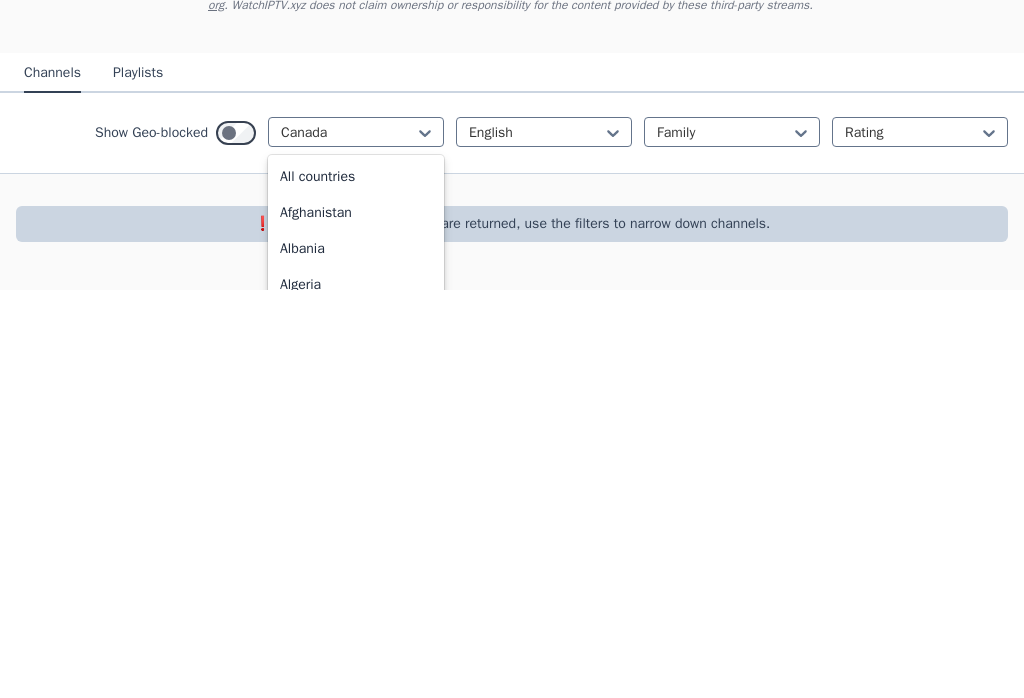 click on "All countries" at bounding box center [356, 585] 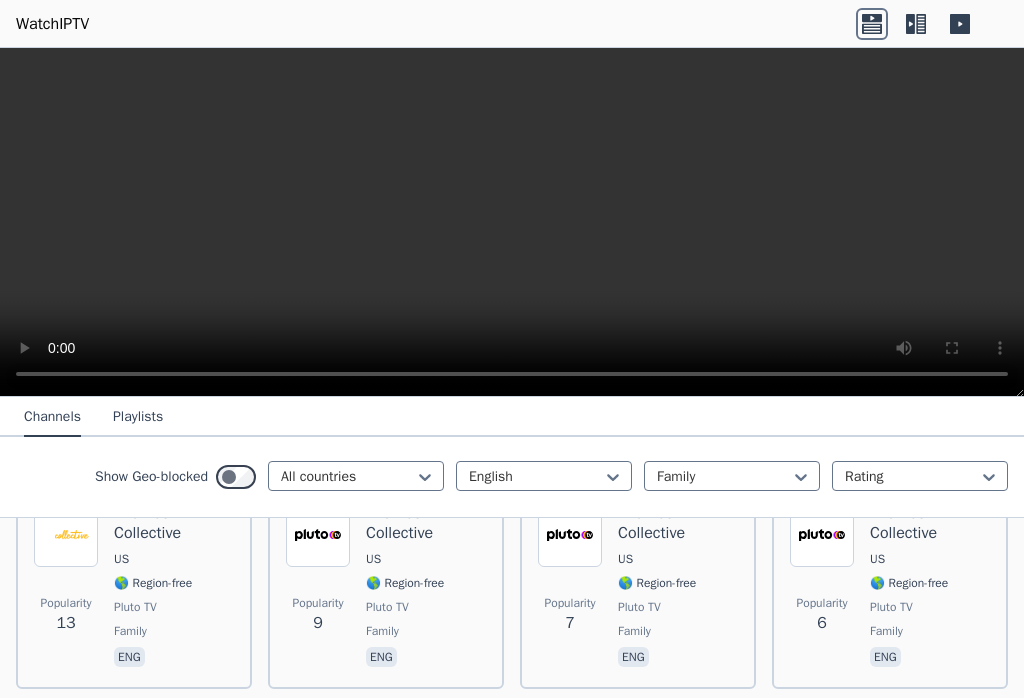 scroll, scrollTop: 1065, scrollLeft: 0, axis: vertical 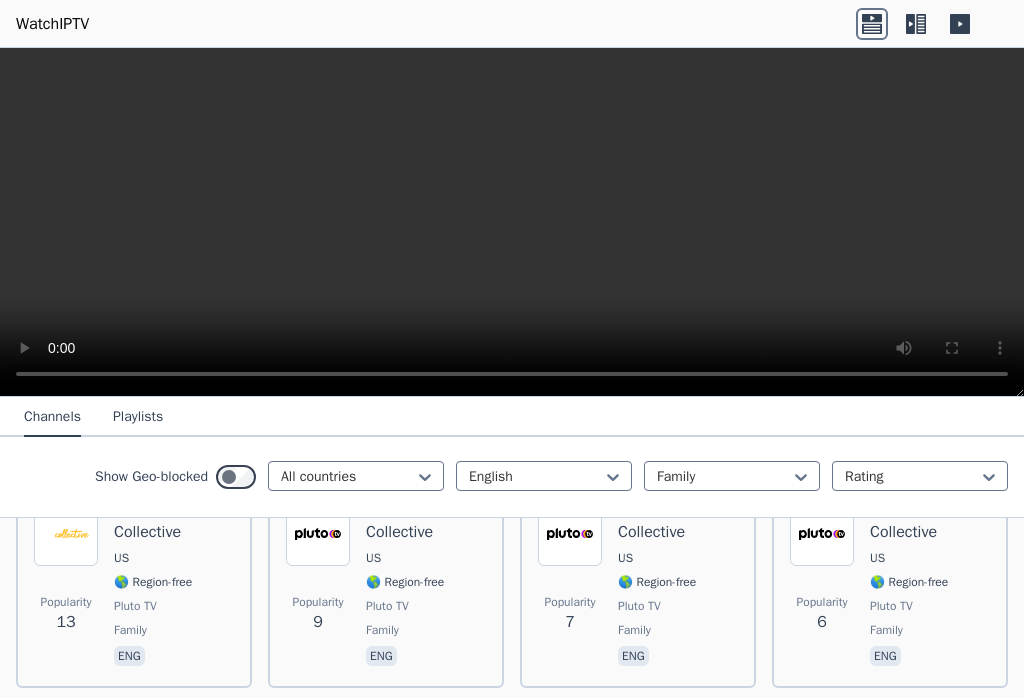 click on "The Pet Collective" at bounding box center (426, 522) 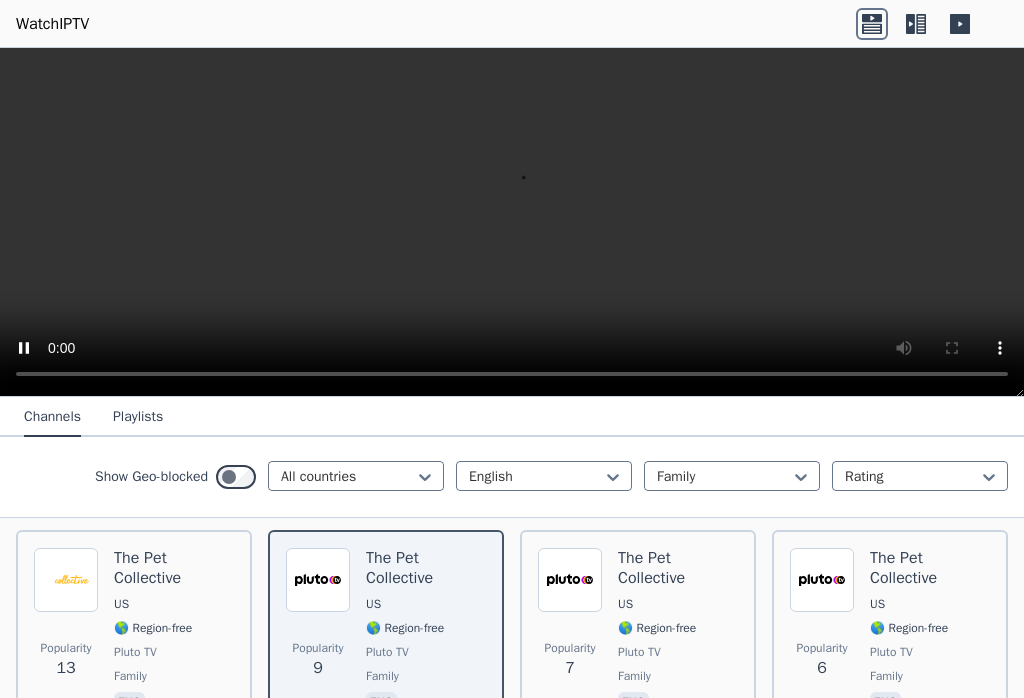 scroll, scrollTop: 1003, scrollLeft: 0, axis: vertical 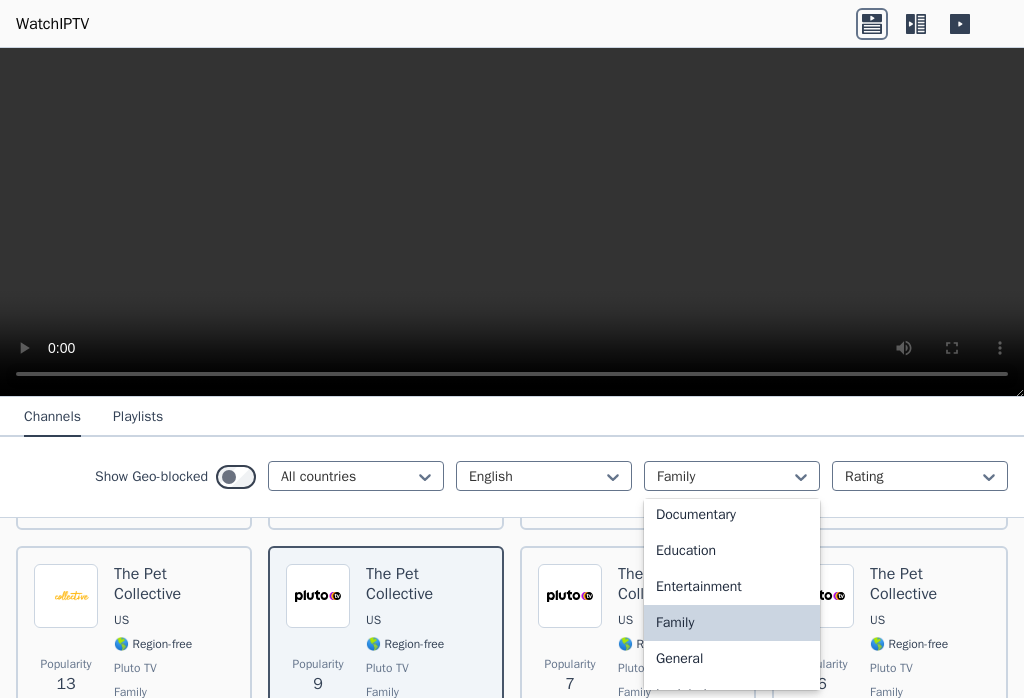 click on "Education" at bounding box center (732, 551) 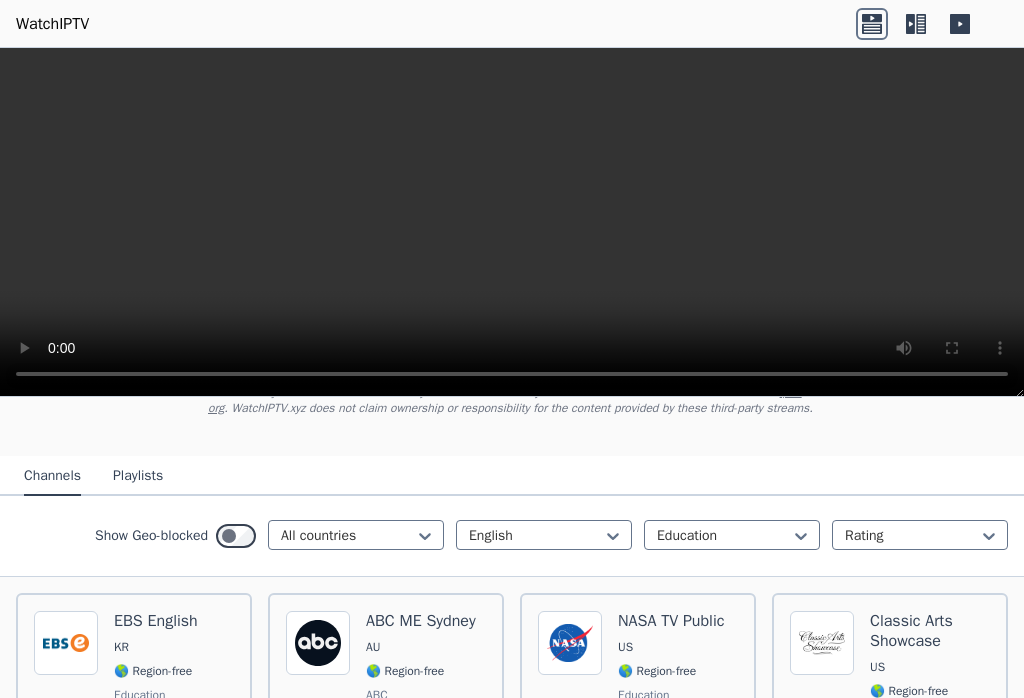scroll, scrollTop: 106, scrollLeft: 0, axis: vertical 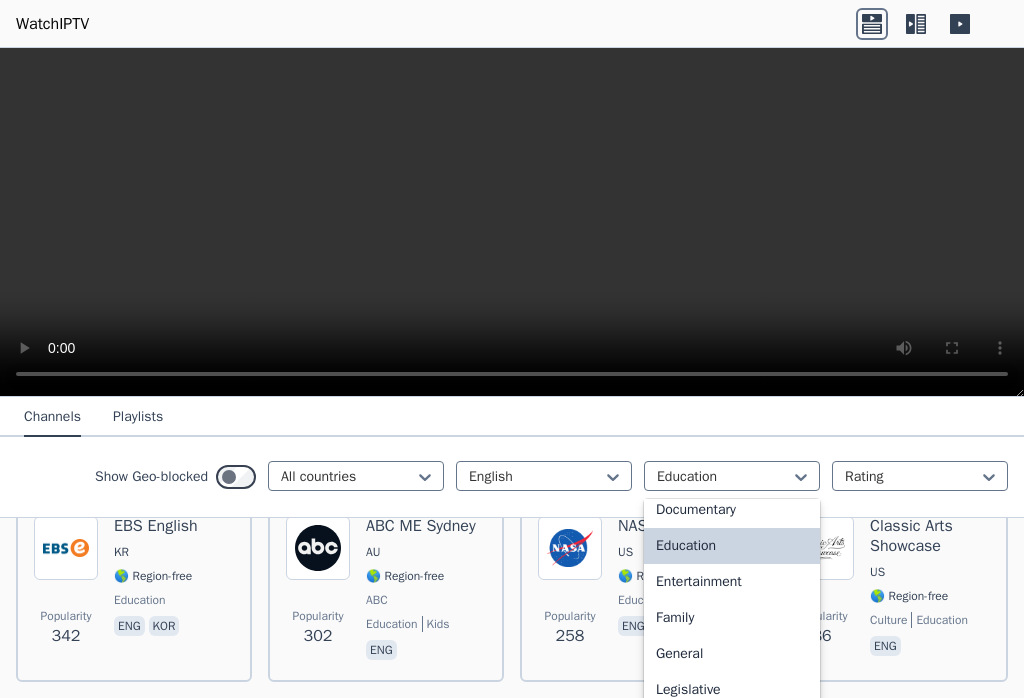 click on "Family" at bounding box center [732, 618] 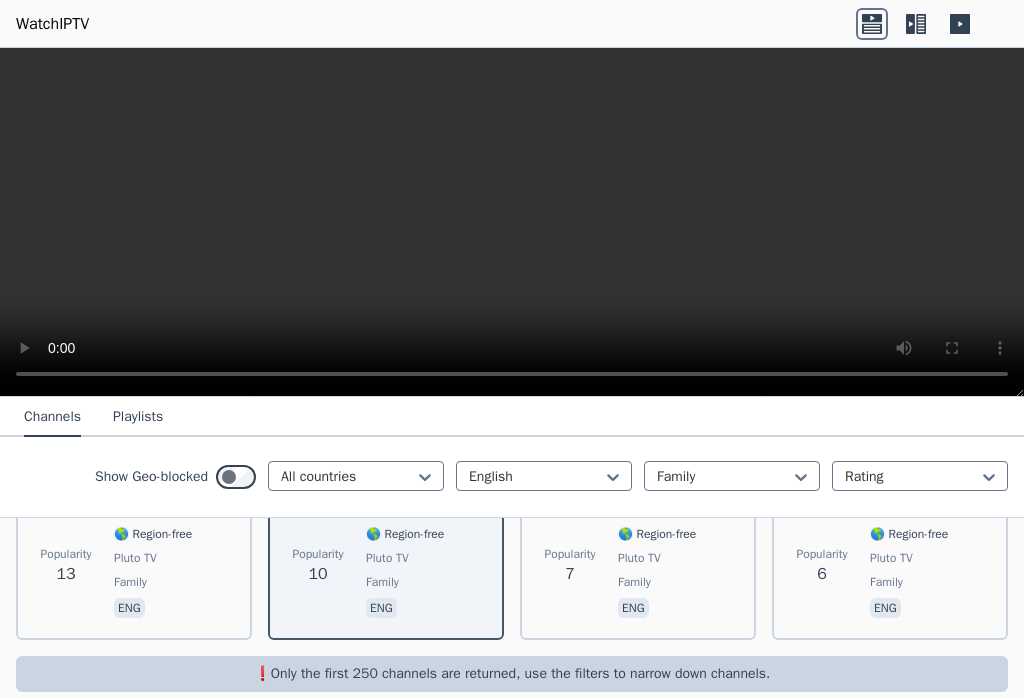 scroll, scrollTop: 1114, scrollLeft: 0, axis: vertical 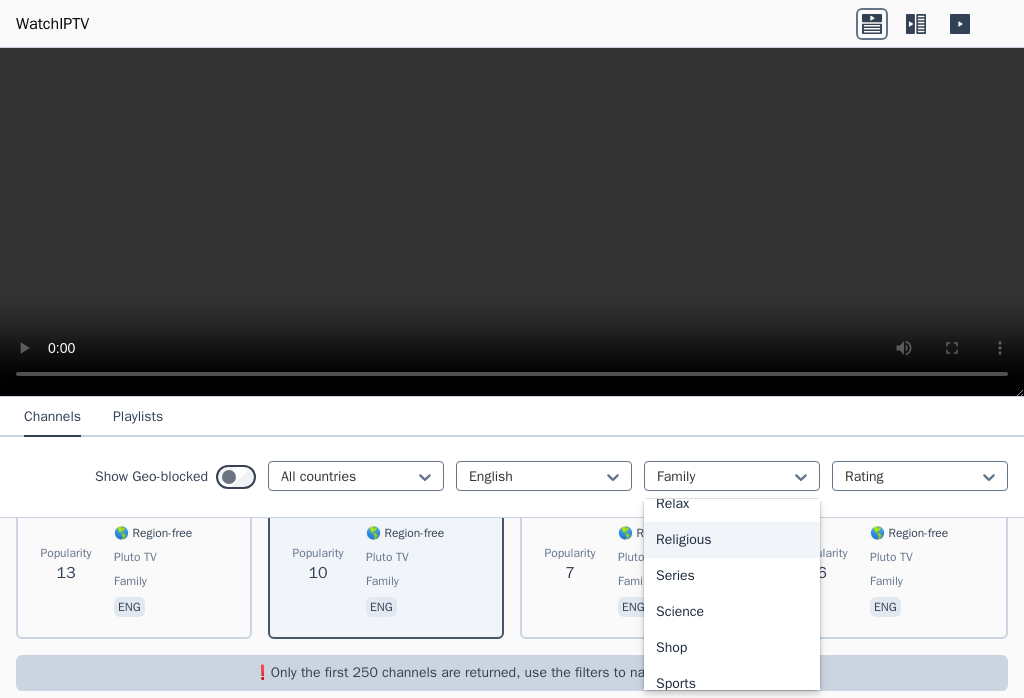 click on "Religious" at bounding box center [732, 540] 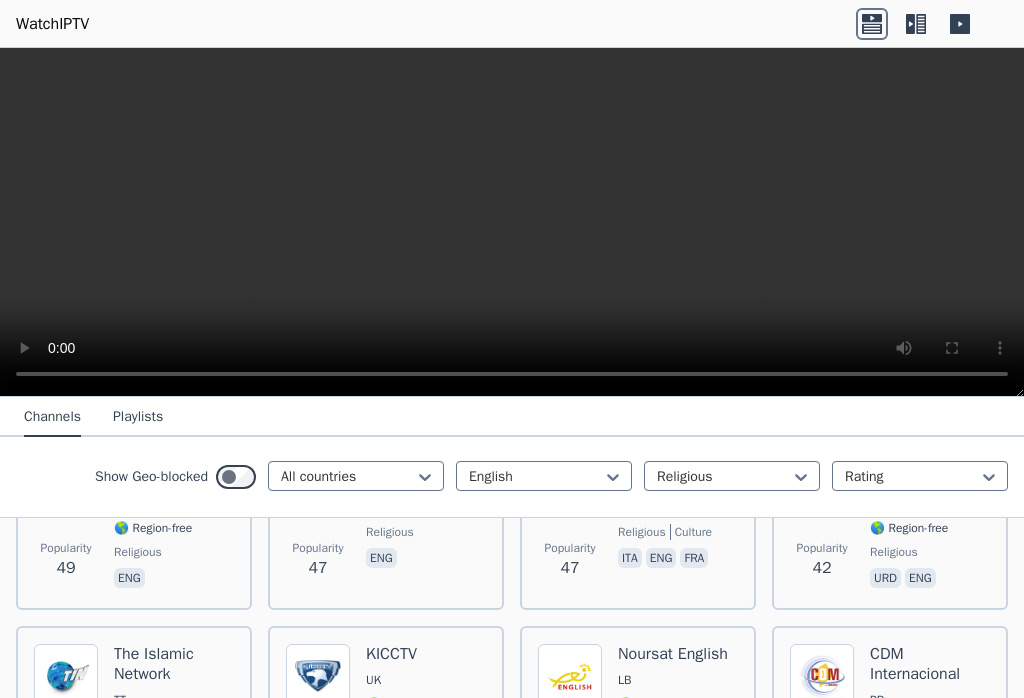 scroll, scrollTop: 706, scrollLeft: 0, axis: vertical 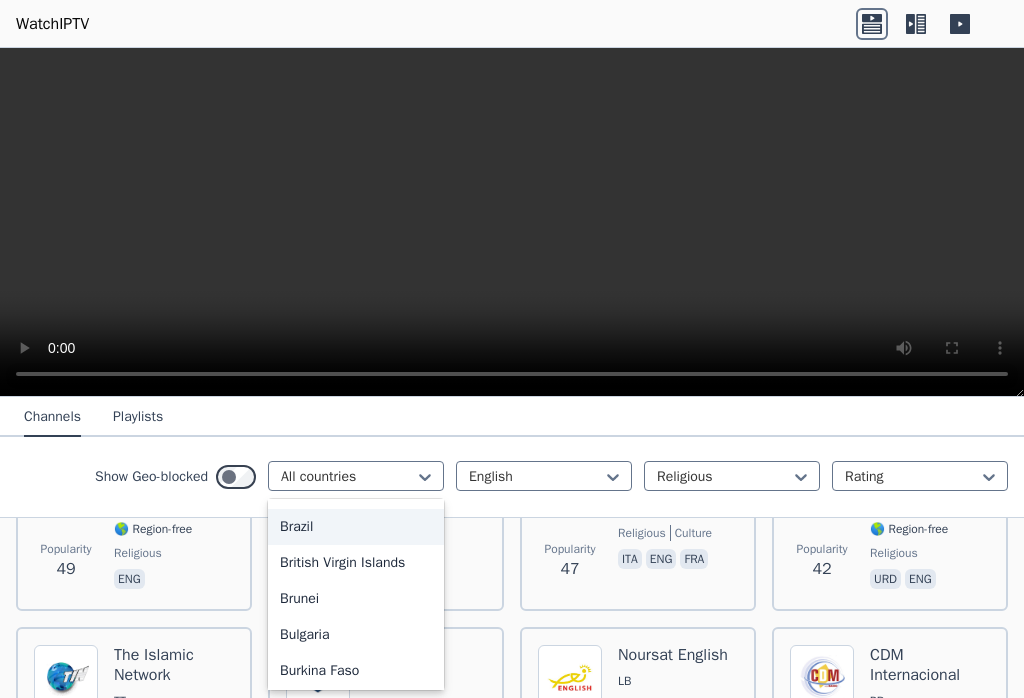 click on "Brazil" at bounding box center (356, 527) 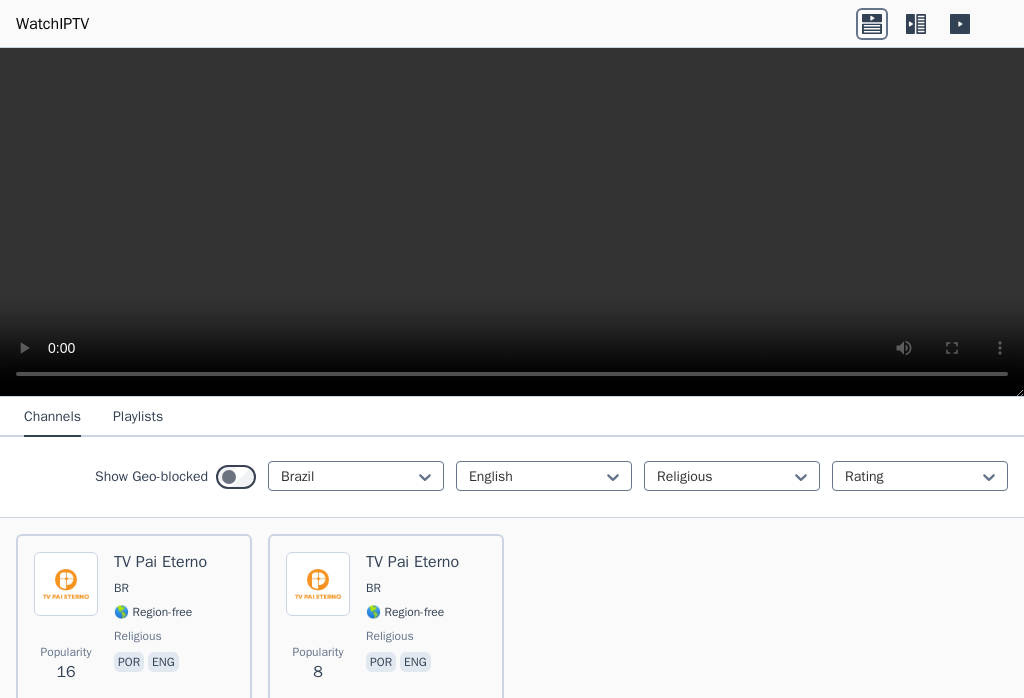 scroll, scrollTop: 203, scrollLeft: 0, axis: vertical 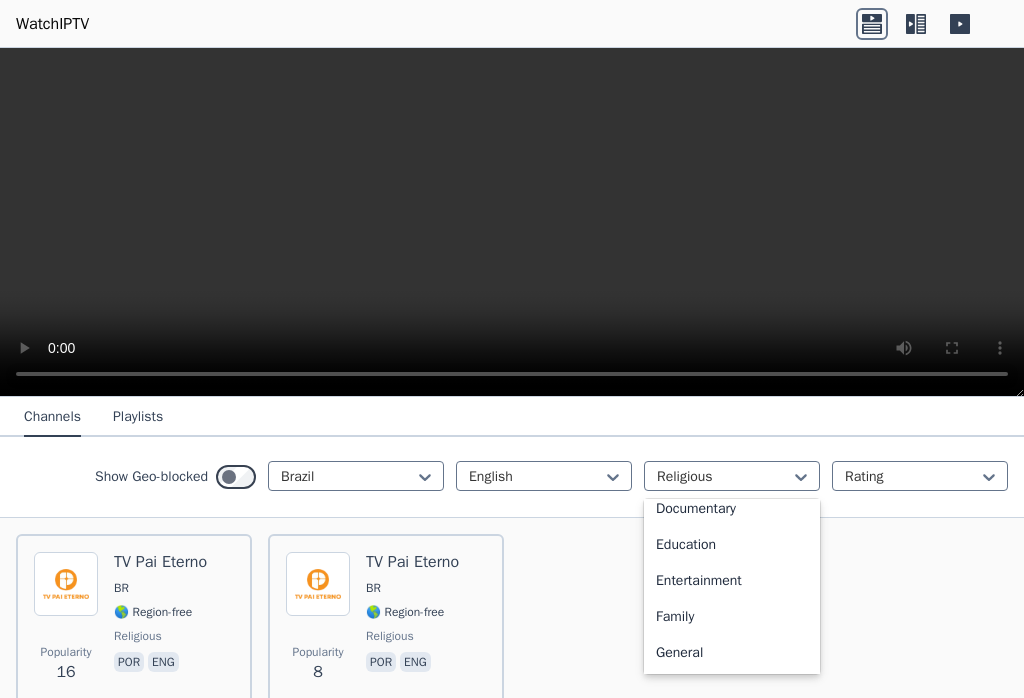 click on "Family" at bounding box center (732, 617) 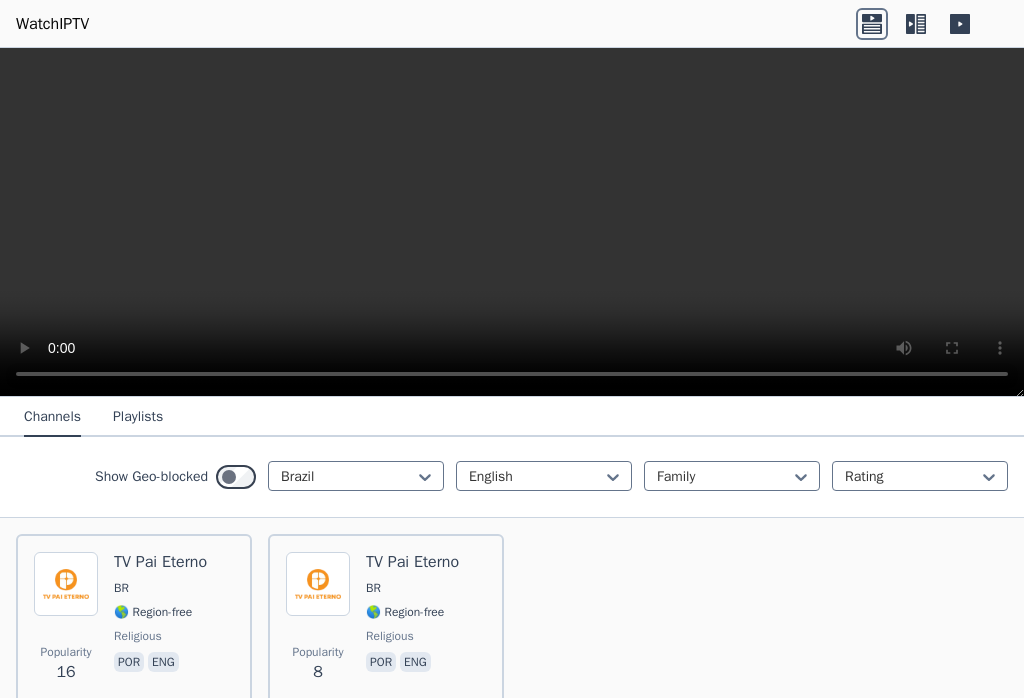 scroll, scrollTop: 139, scrollLeft: 0, axis: vertical 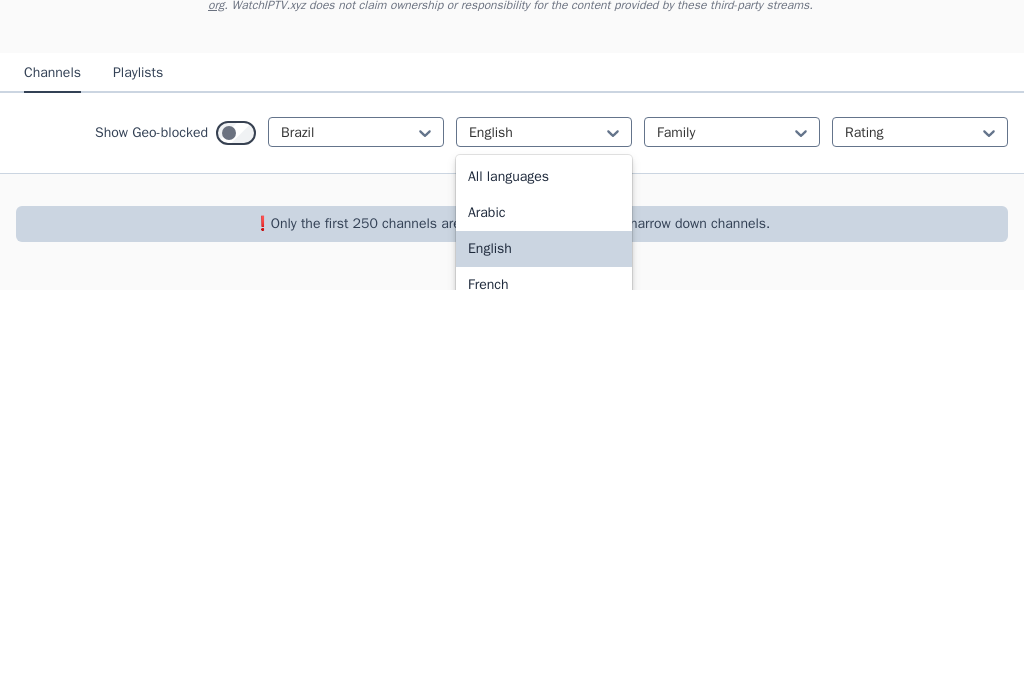 click on "All languages" at bounding box center (544, 585) 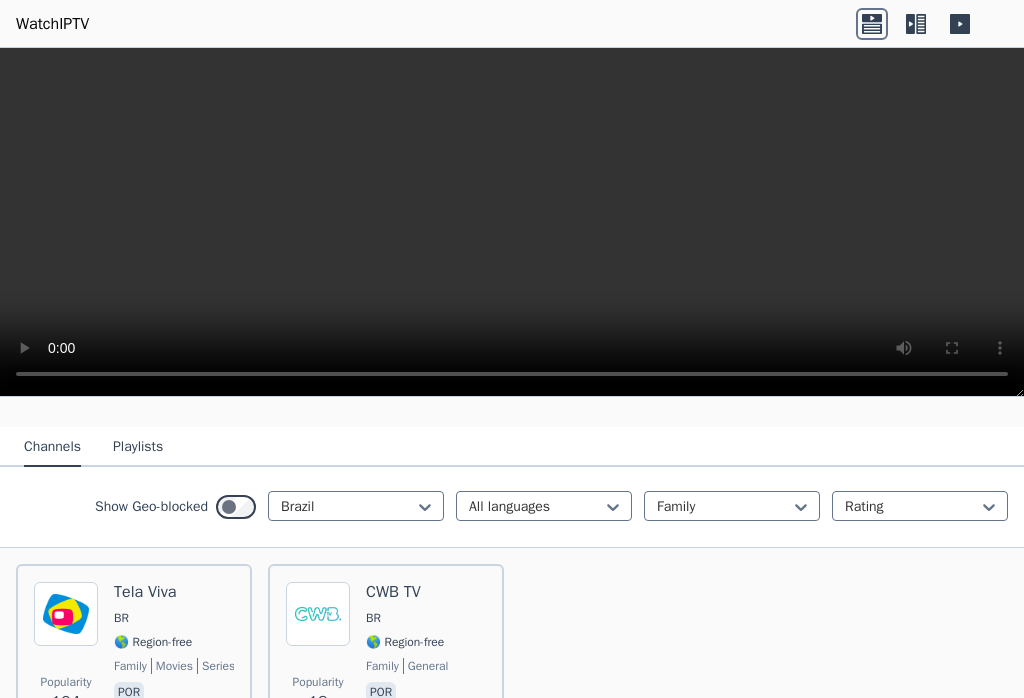 scroll, scrollTop: 179, scrollLeft: 0, axis: vertical 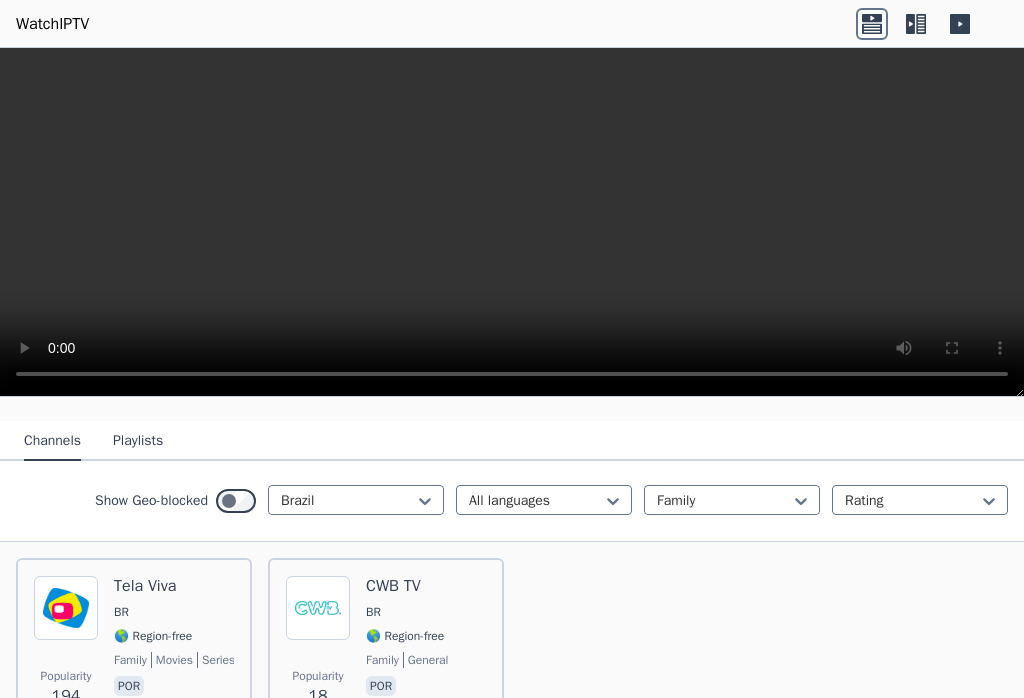 click at bounding box center [348, 501] 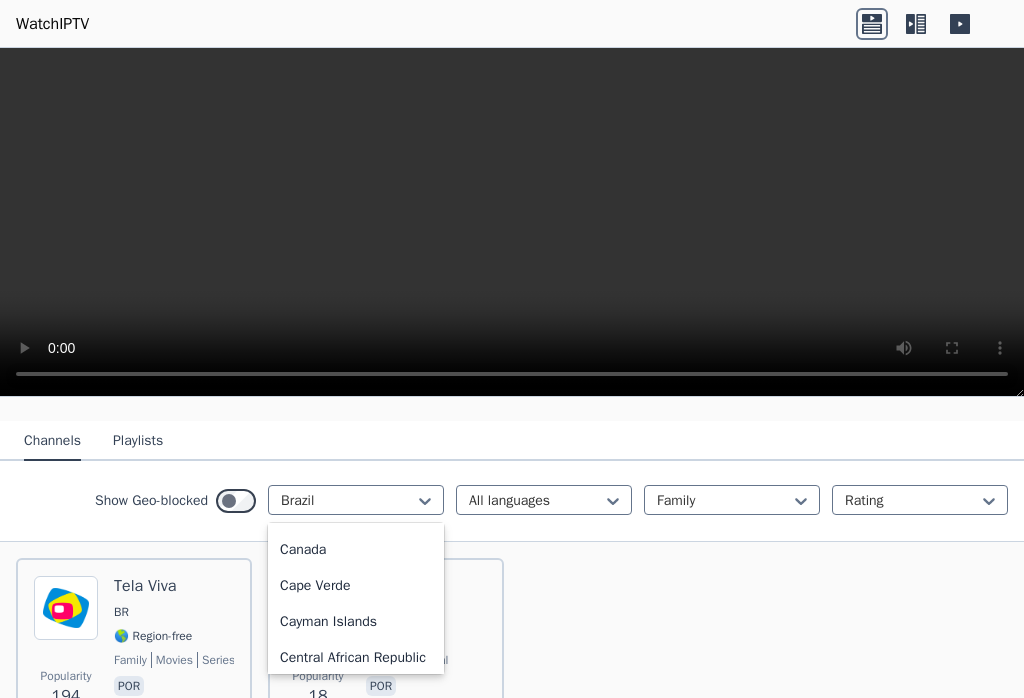 scroll, scrollTop: 1185, scrollLeft: 0, axis: vertical 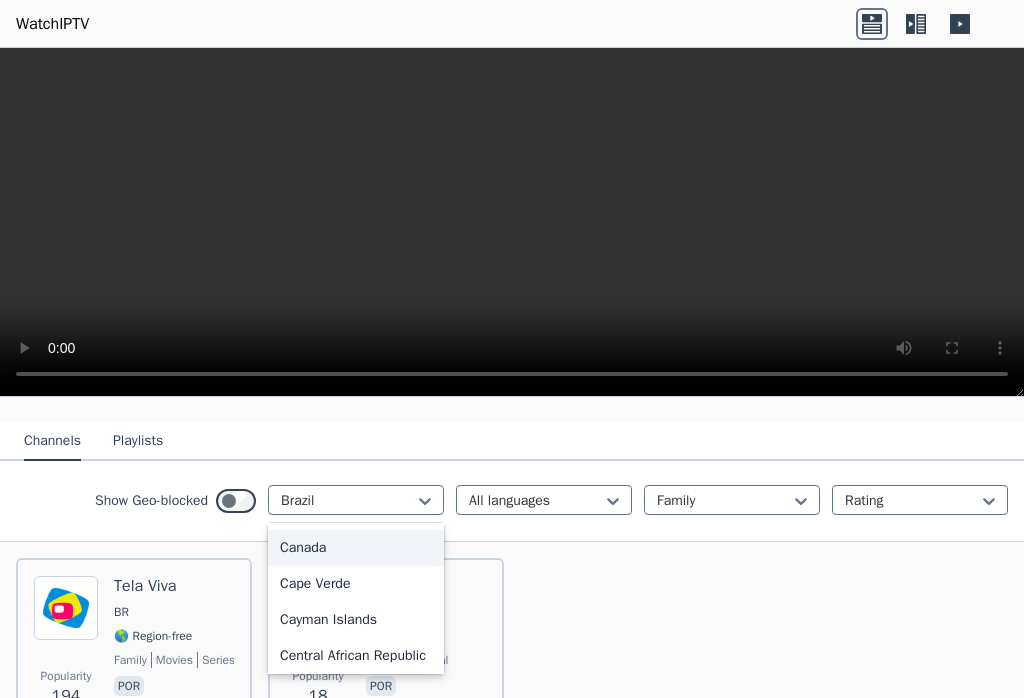 click on "Canada" at bounding box center (356, 548) 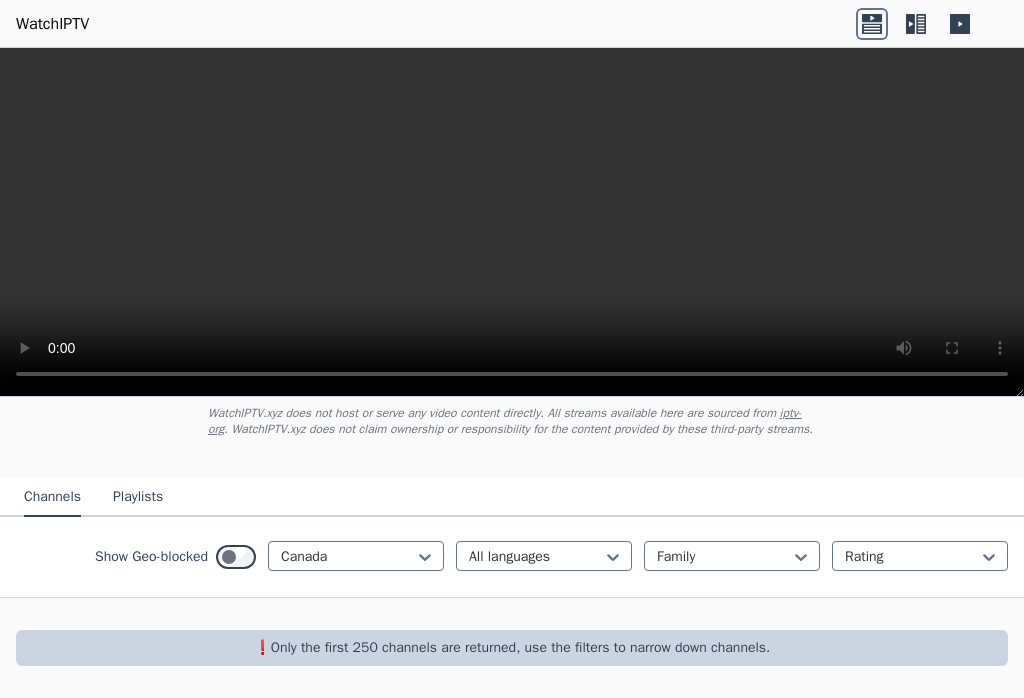 scroll, scrollTop: 139, scrollLeft: 0, axis: vertical 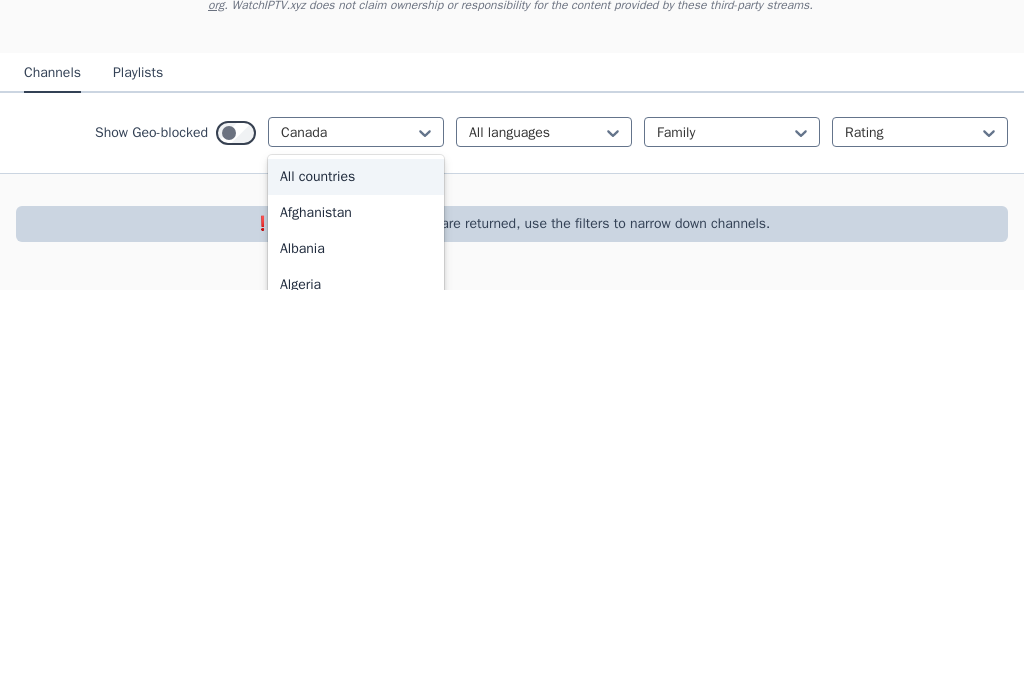 click on "All countries" at bounding box center [356, 585] 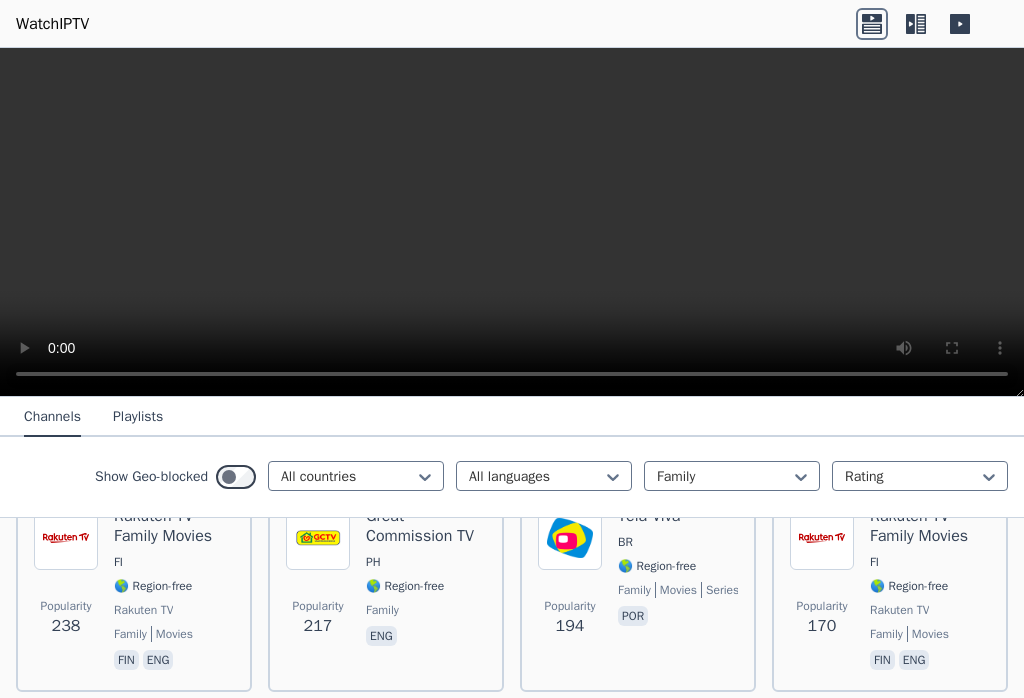 scroll, scrollTop: 262, scrollLeft: 0, axis: vertical 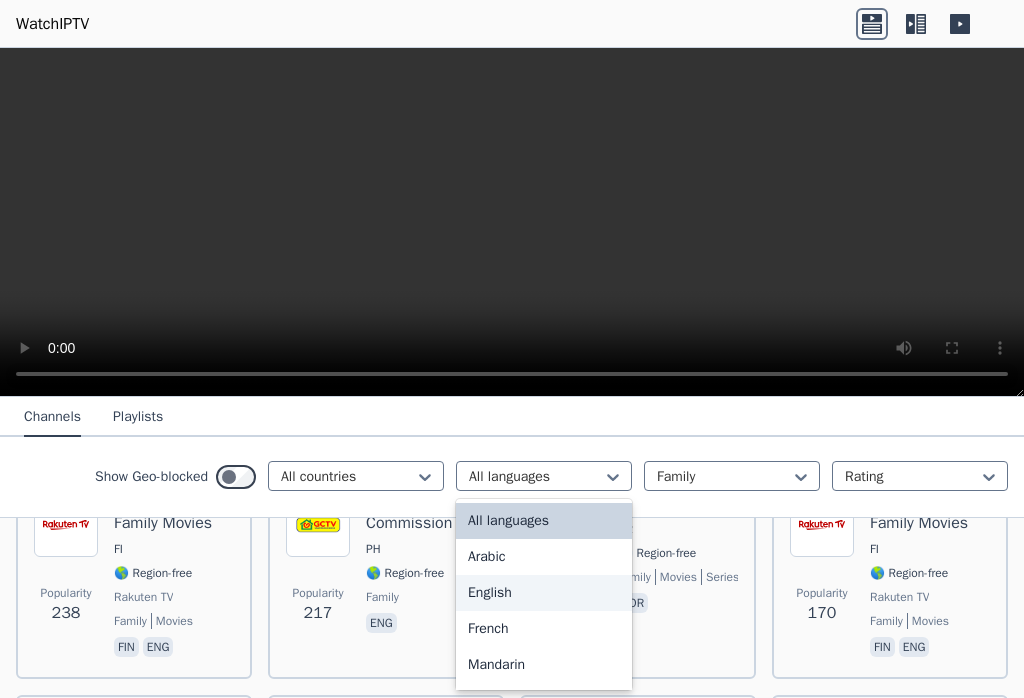 click on "English" at bounding box center [544, 593] 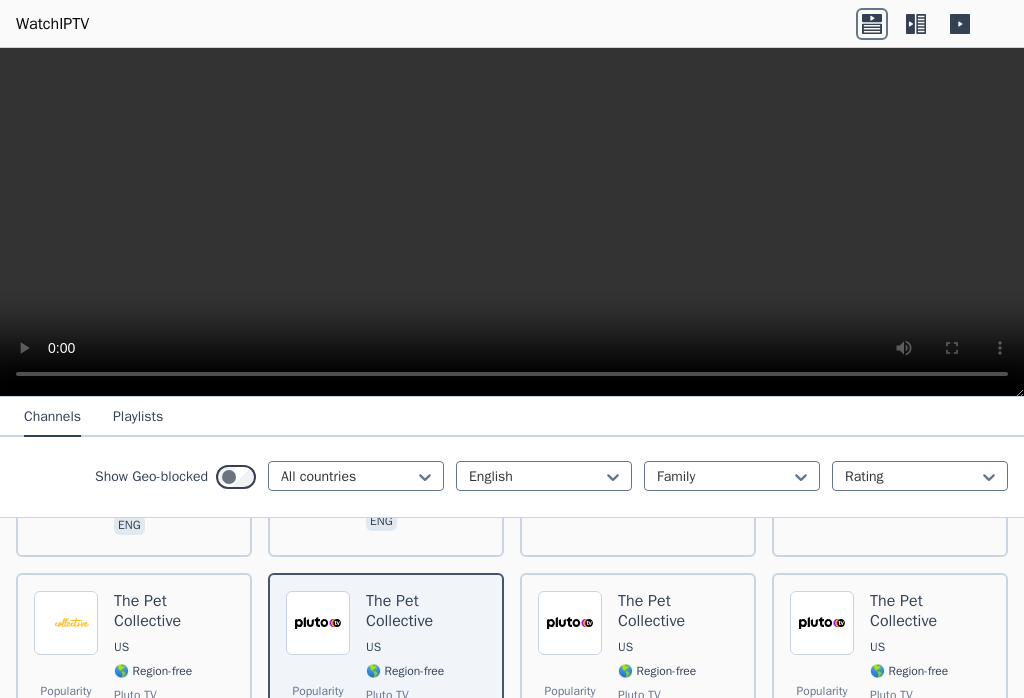scroll, scrollTop: 978, scrollLeft: 0, axis: vertical 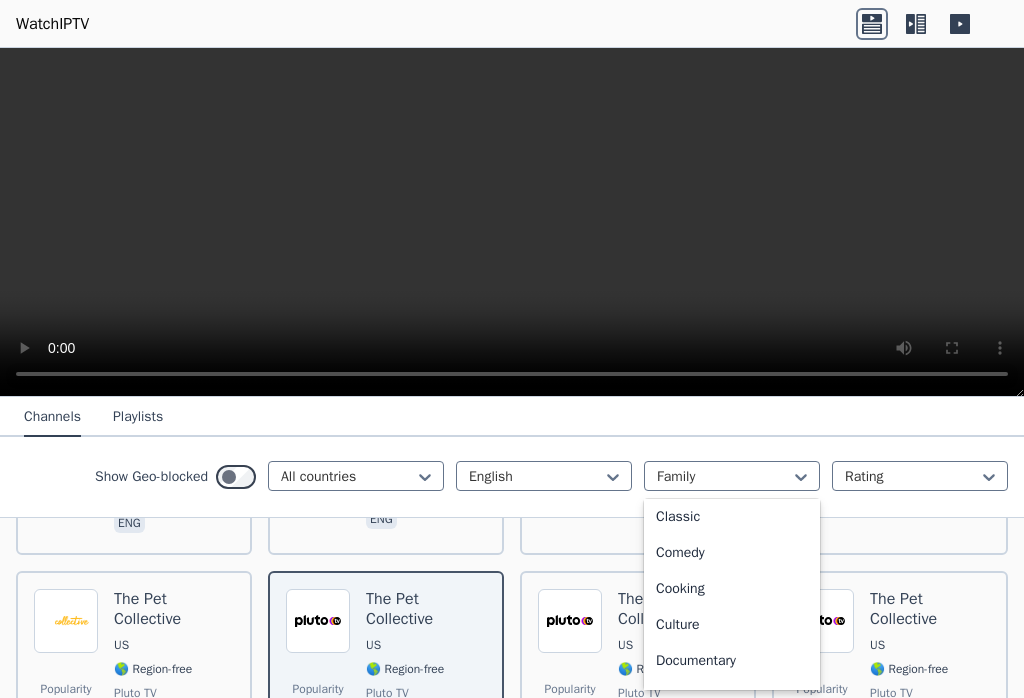 click on "Culture" at bounding box center [732, 625] 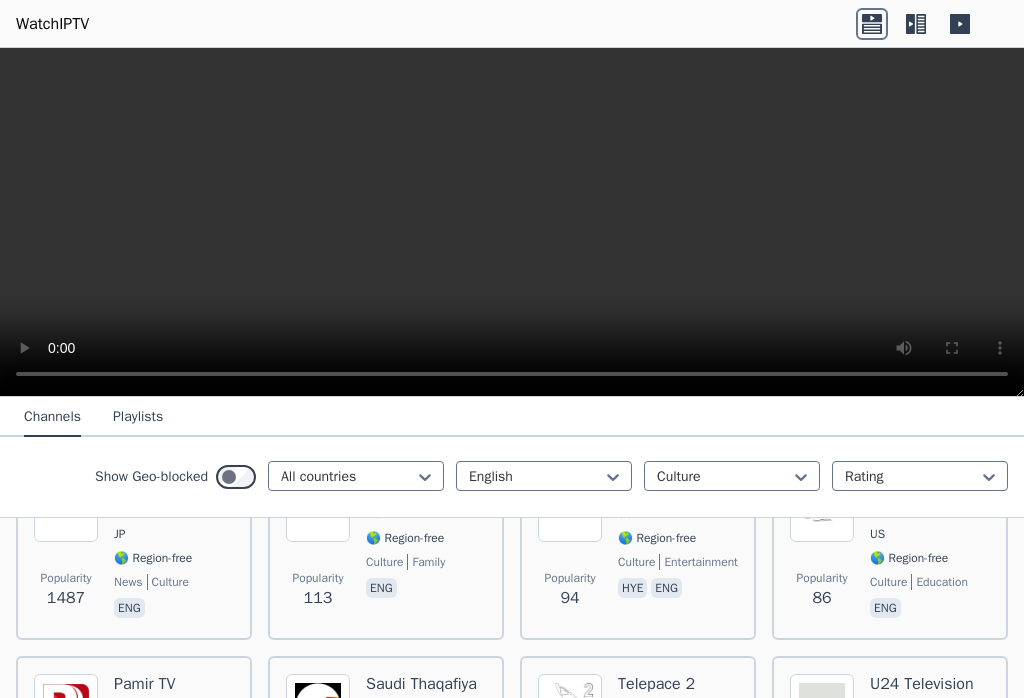scroll, scrollTop: 244, scrollLeft: 0, axis: vertical 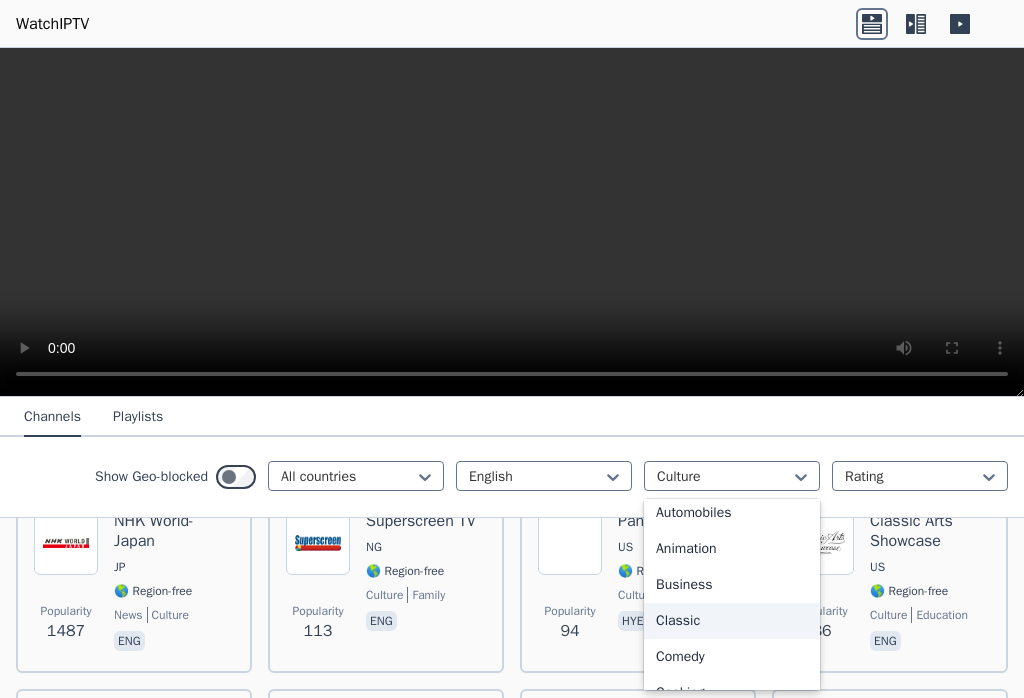 click on "Classic" at bounding box center [732, 621] 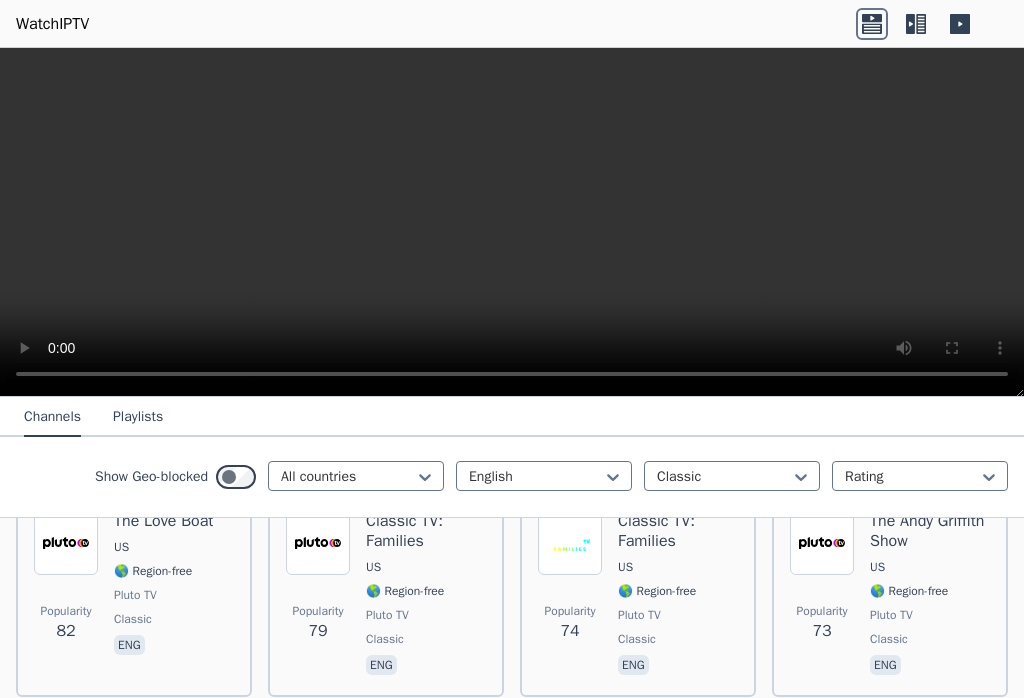 scroll, scrollTop: 1053, scrollLeft: 0, axis: vertical 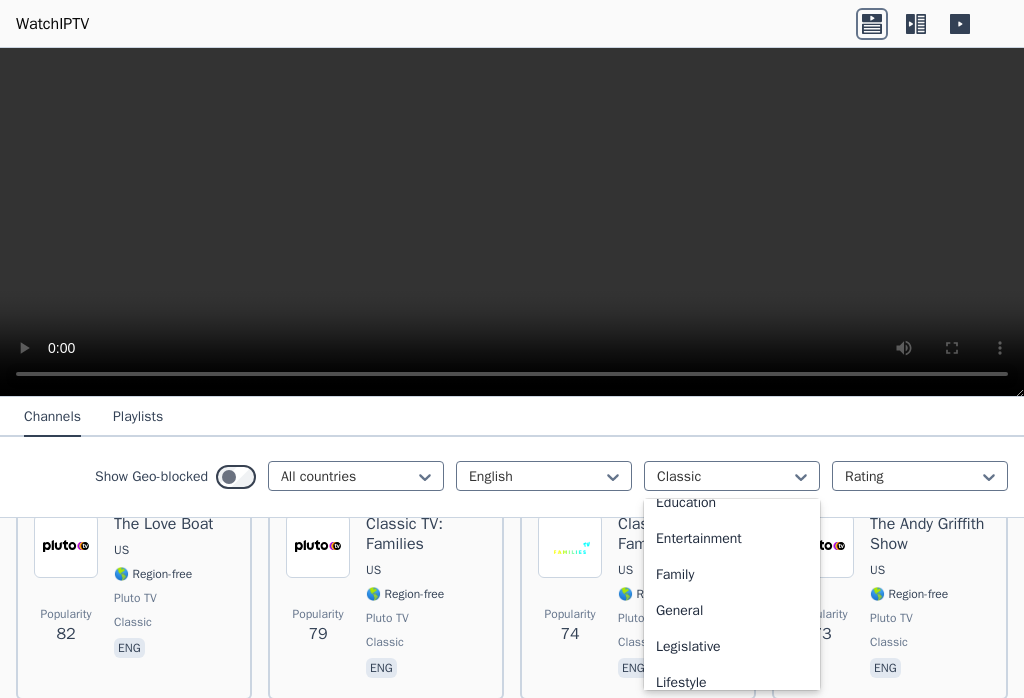 click on "Entertainment" at bounding box center (732, 539) 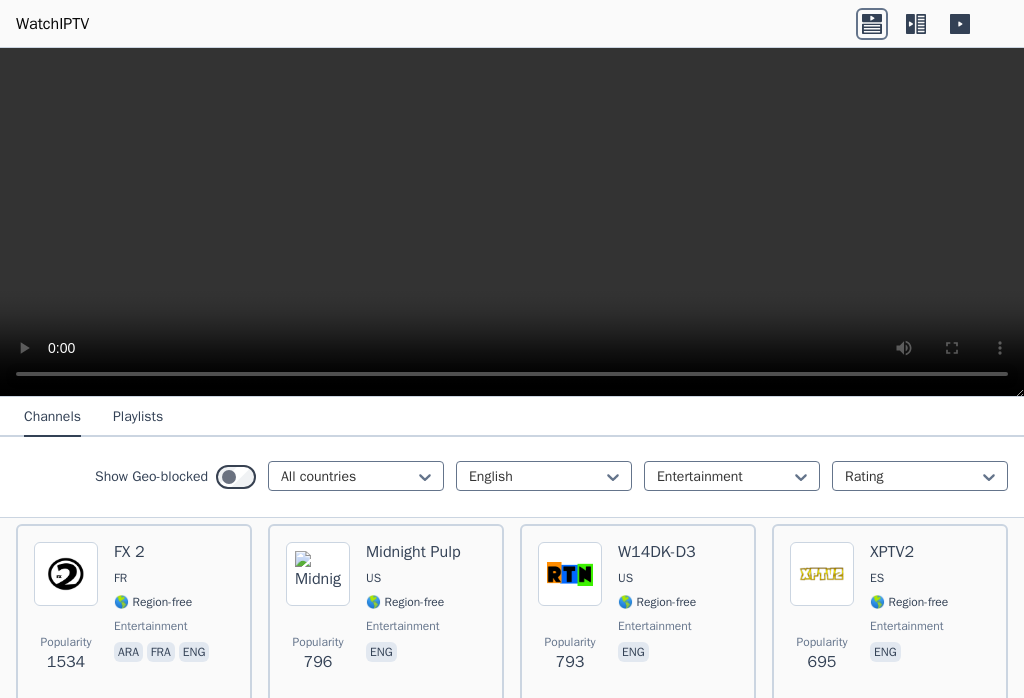 scroll, scrollTop: 205, scrollLeft: 0, axis: vertical 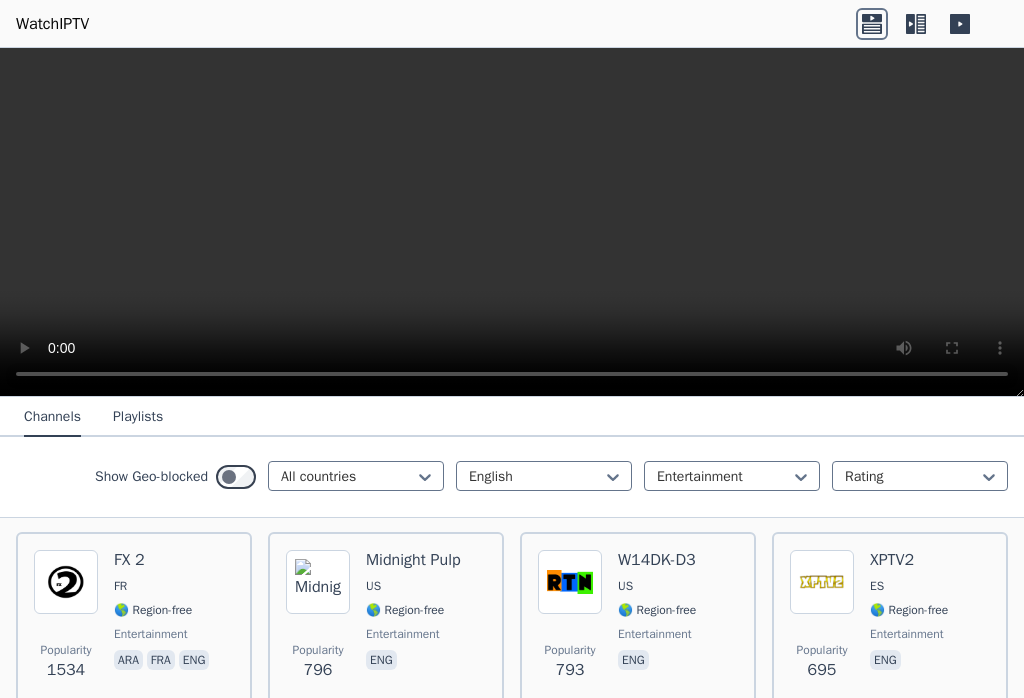 click on "XPTV2 ES 🌎 Region-free entertainment eng" at bounding box center [909, 622] 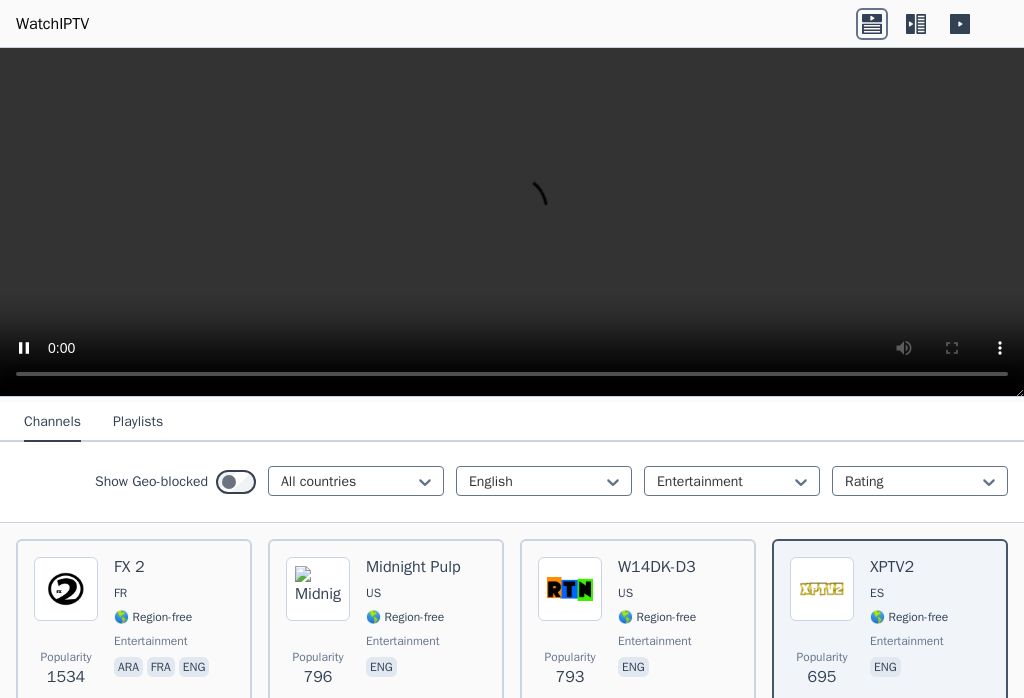 scroll, scrollTop: 200, scrollLeft: 0, axis: vertical 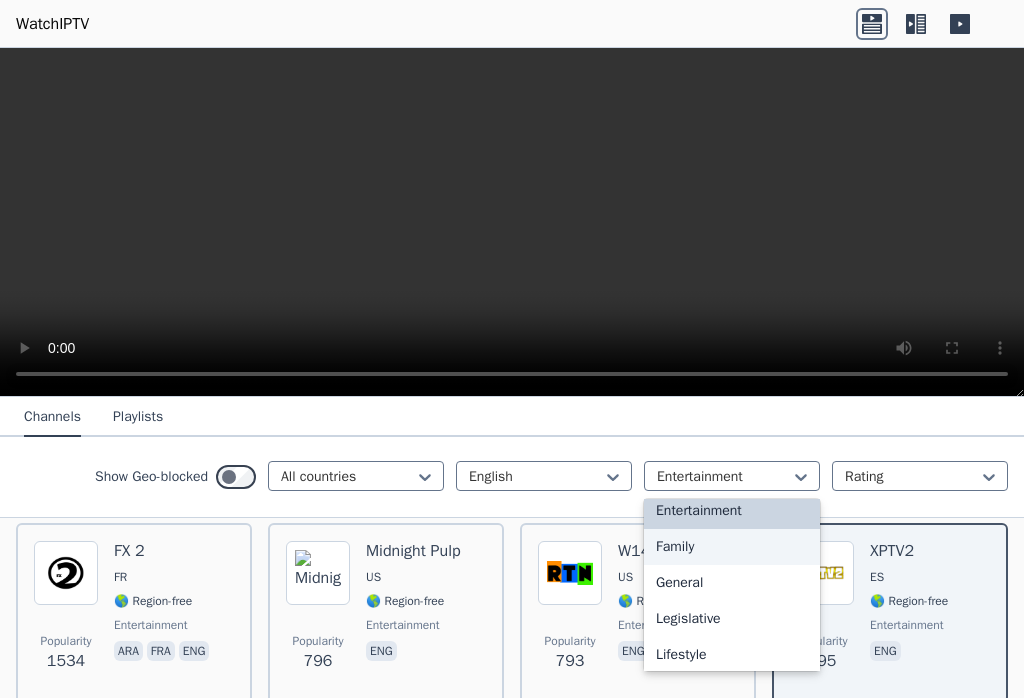 click on "Family" at bounding box center [732, 547] 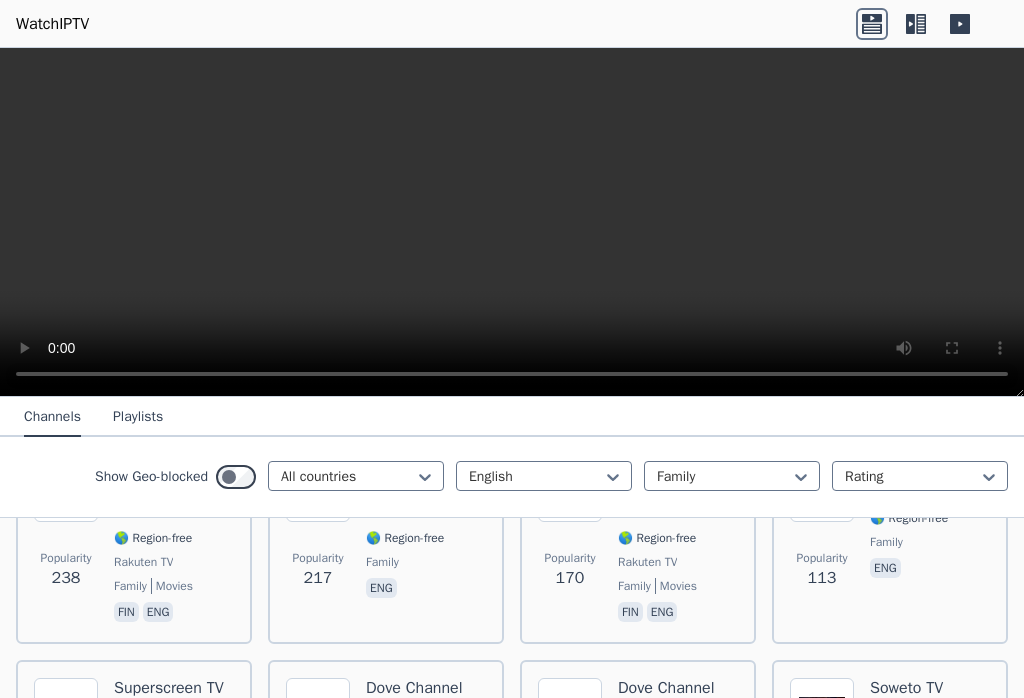 scroll, scrollTop: 296, scrollLeft: 0, axis: vertical 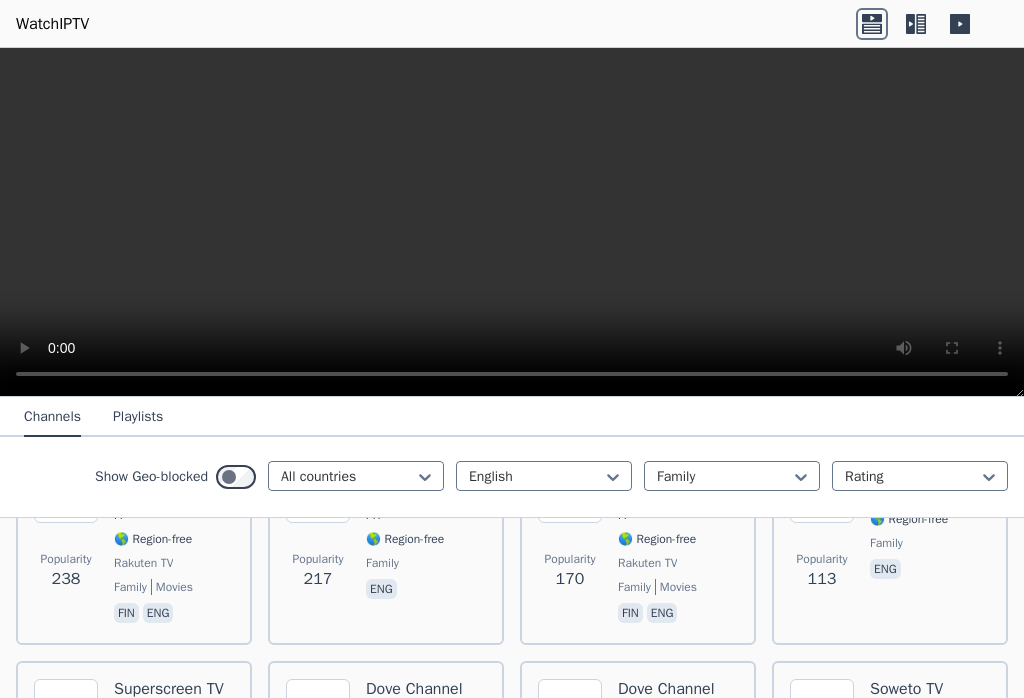 click on "Popularity 113 FilmRise Family US 🌎 Region-free family eng" at bounding box center (890, 543) 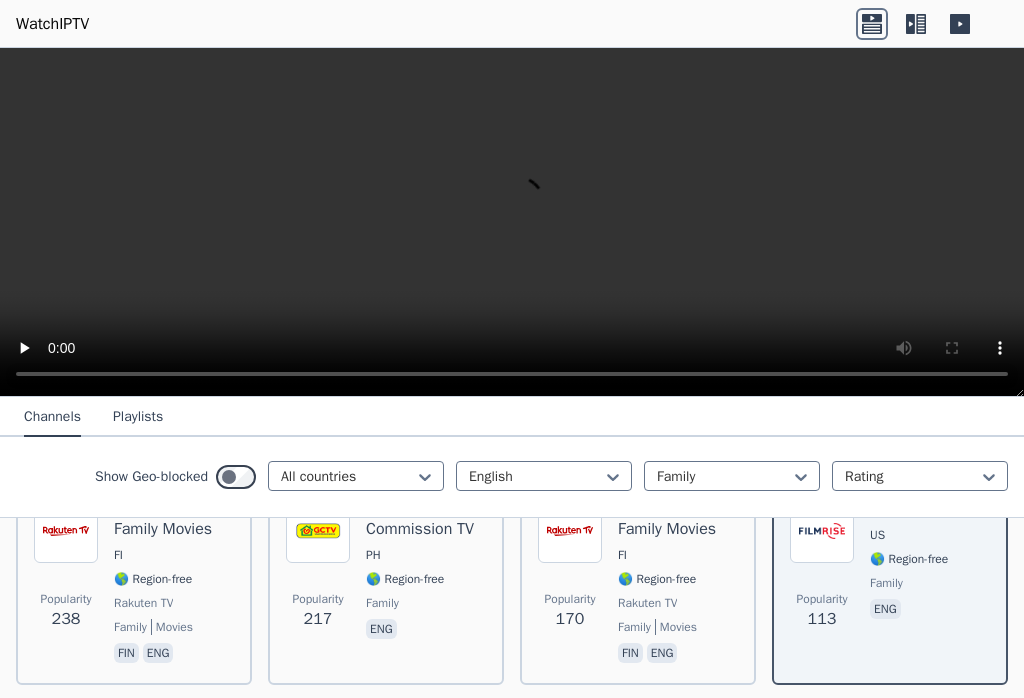 scroll, scrollTop: 257, scrollLeft: 0, axis: vertical 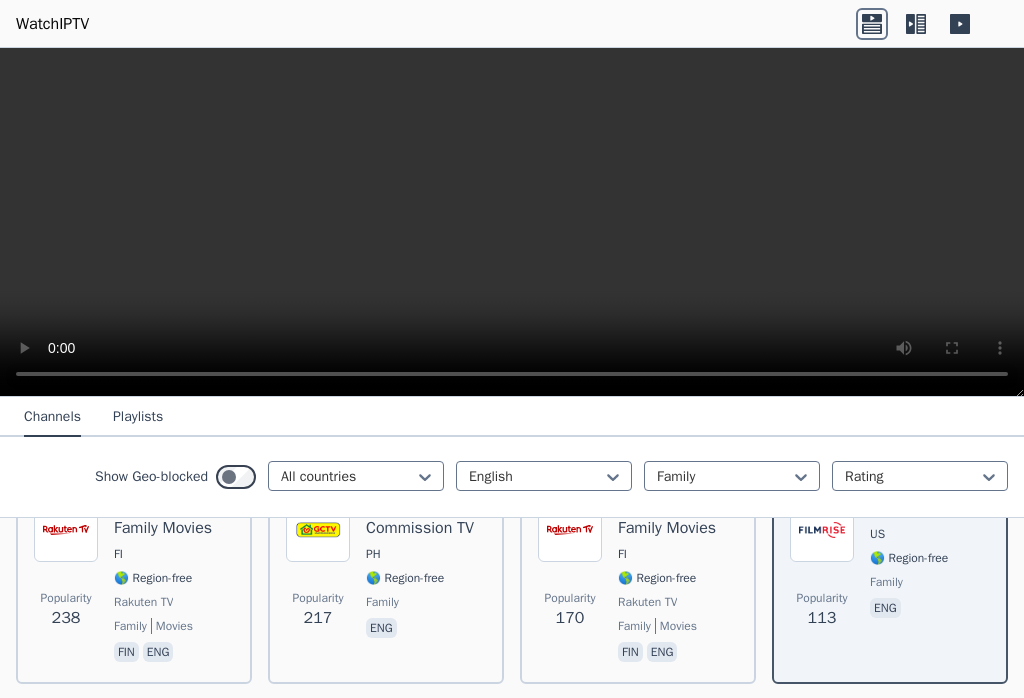 click on "FI" at bounding box center (174, 554) 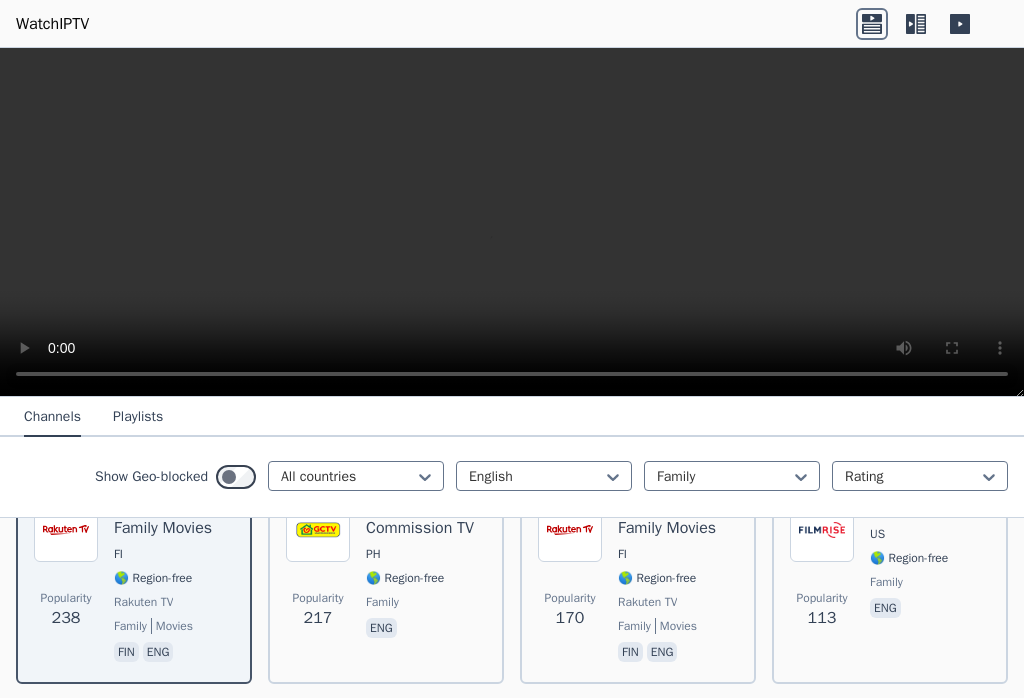 click on "FI" at bounding box center [678, 554] 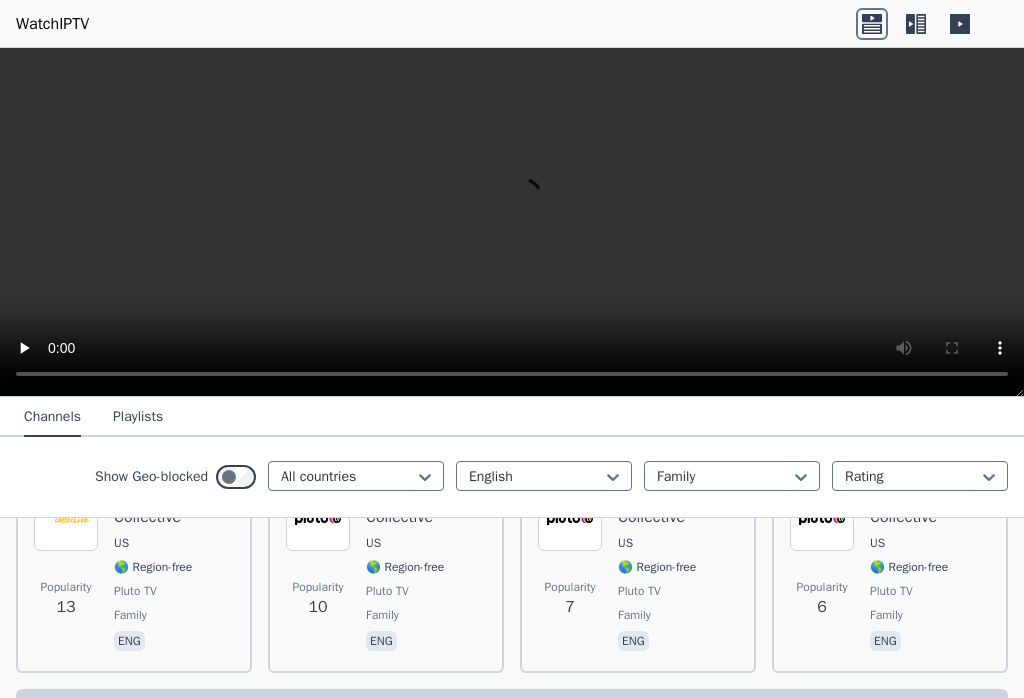 scroll, scrollTop: 1087, scrollLeft: 0, axis: vertical 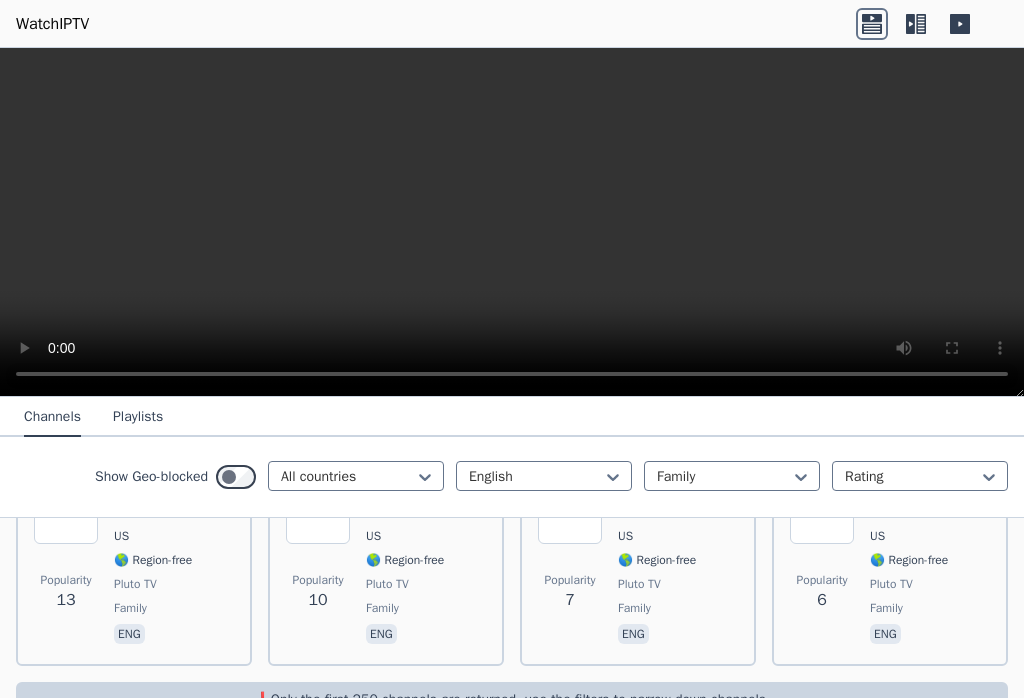 click on "🌎 Region-free" at bounding box center (405, 560) 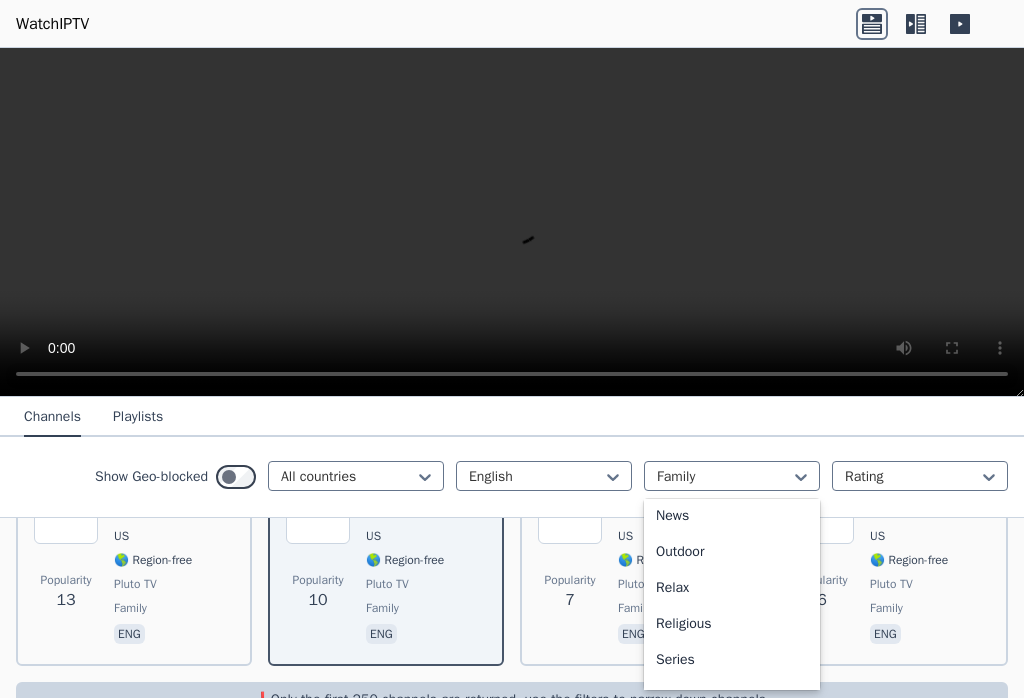 scroll, scrollTop: 666, scrollLeft: 0, axis: vertical 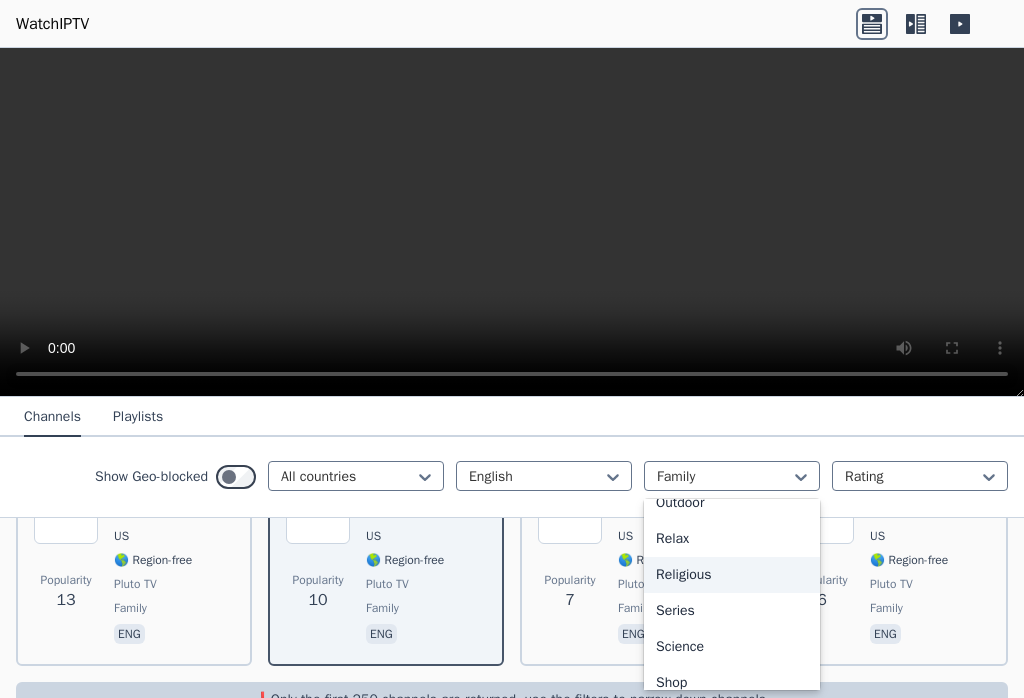 click on "Religious" at bounding box center [732, 575] 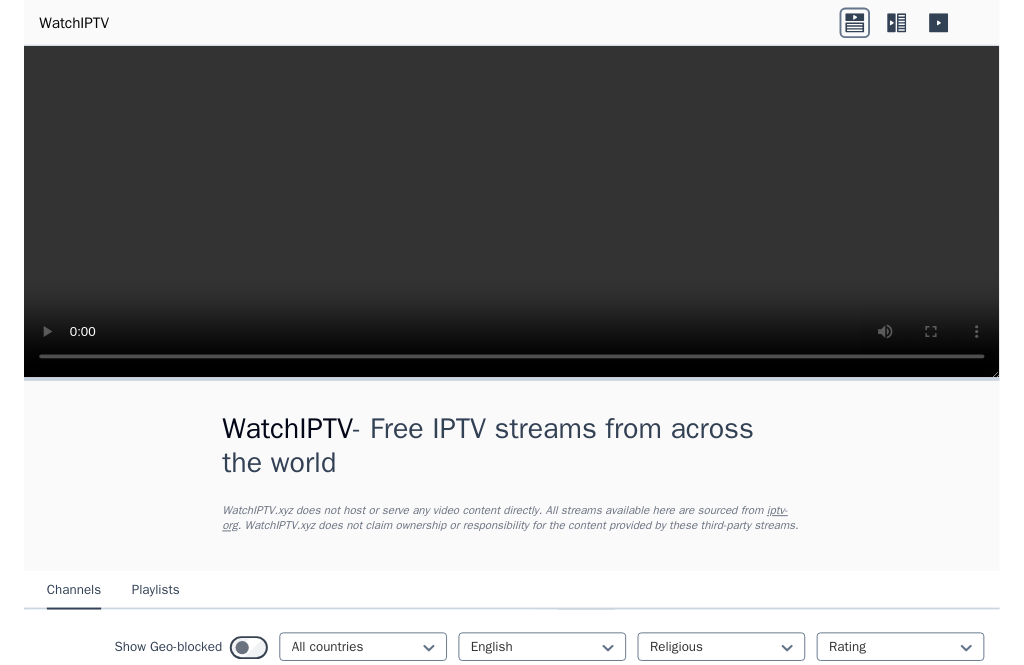 scroll, scrollTop: 0, scrollLeft: 0, axis: both 